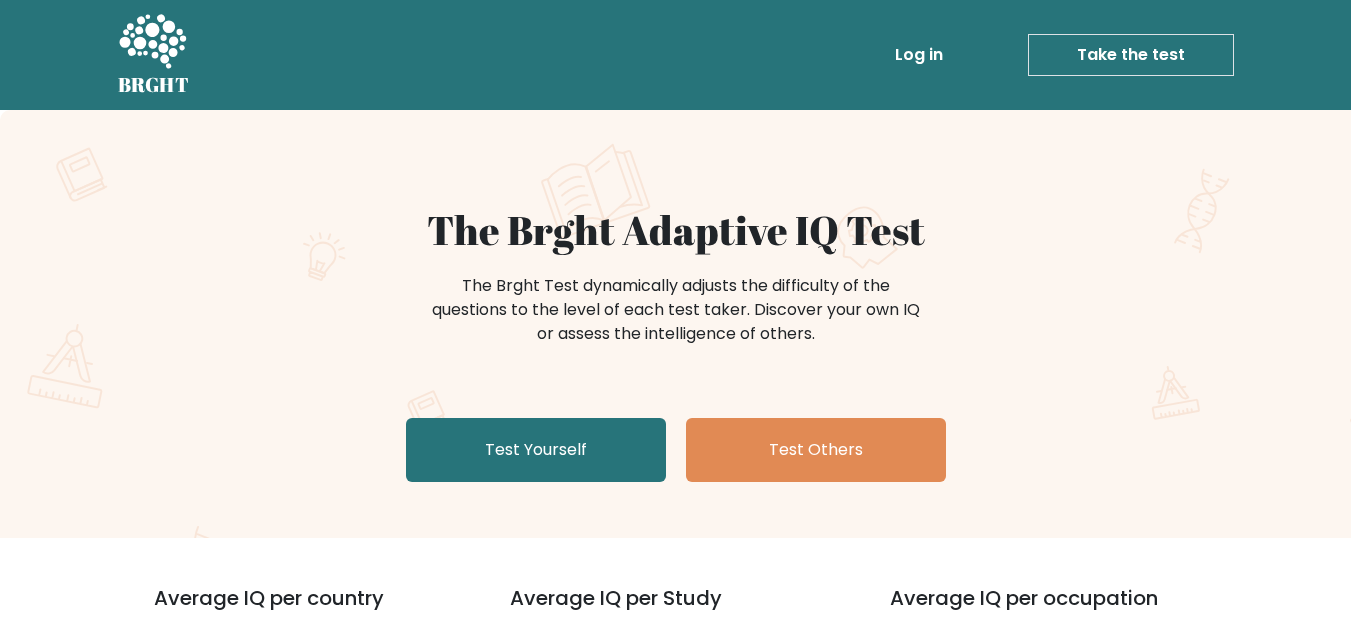 scroll, scrollTop: 0, scrollLeft: 0, axis: both 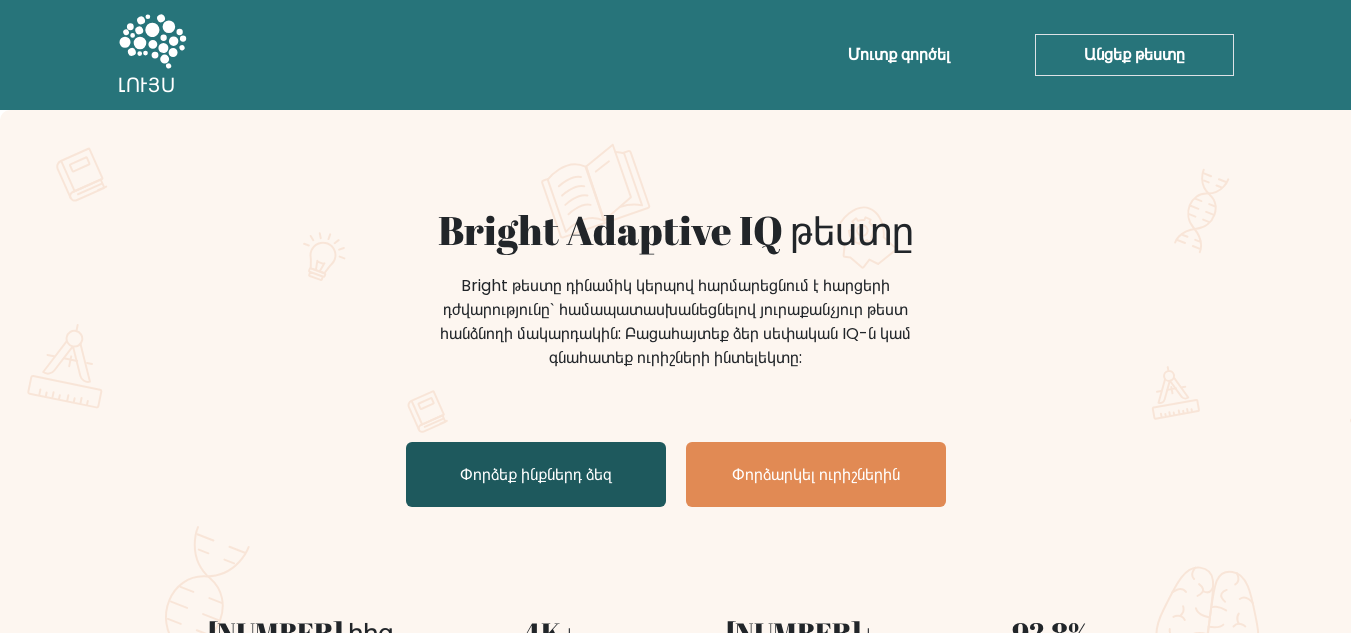click on "Փորձեք ինքներդ ձեզ" at bounding box center [536, 474] 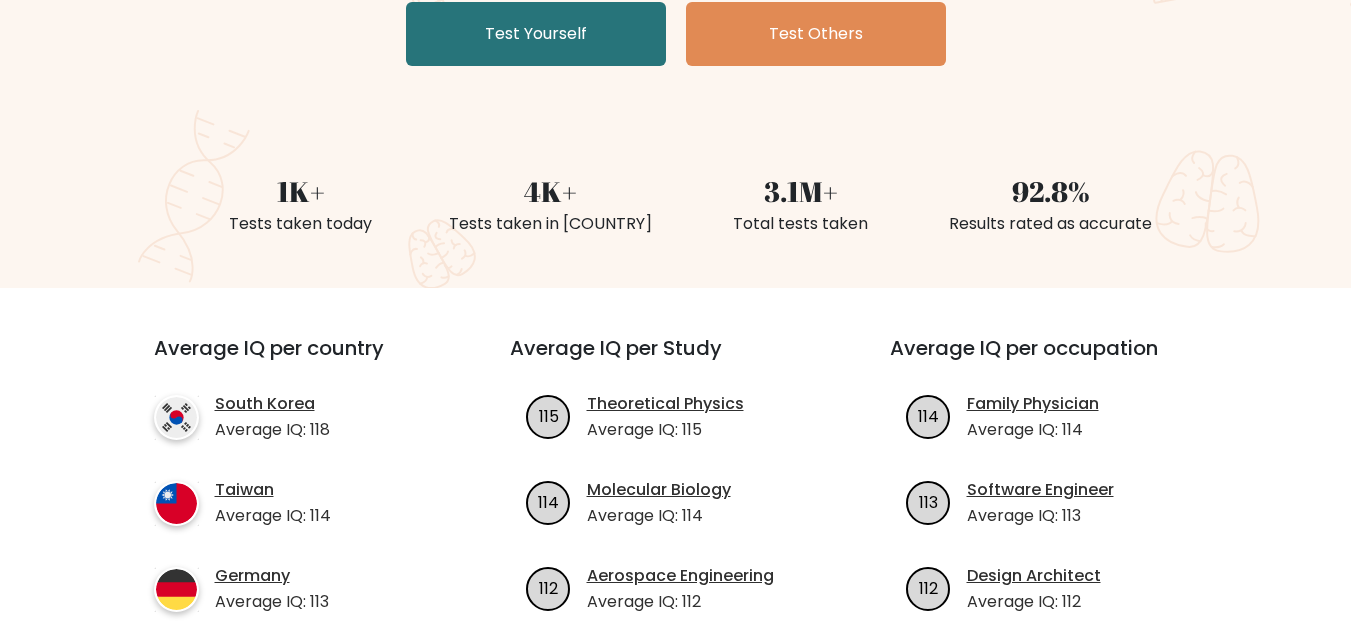 scroll, scrollTop: 422, scrollLeft: 0, axis: vertical 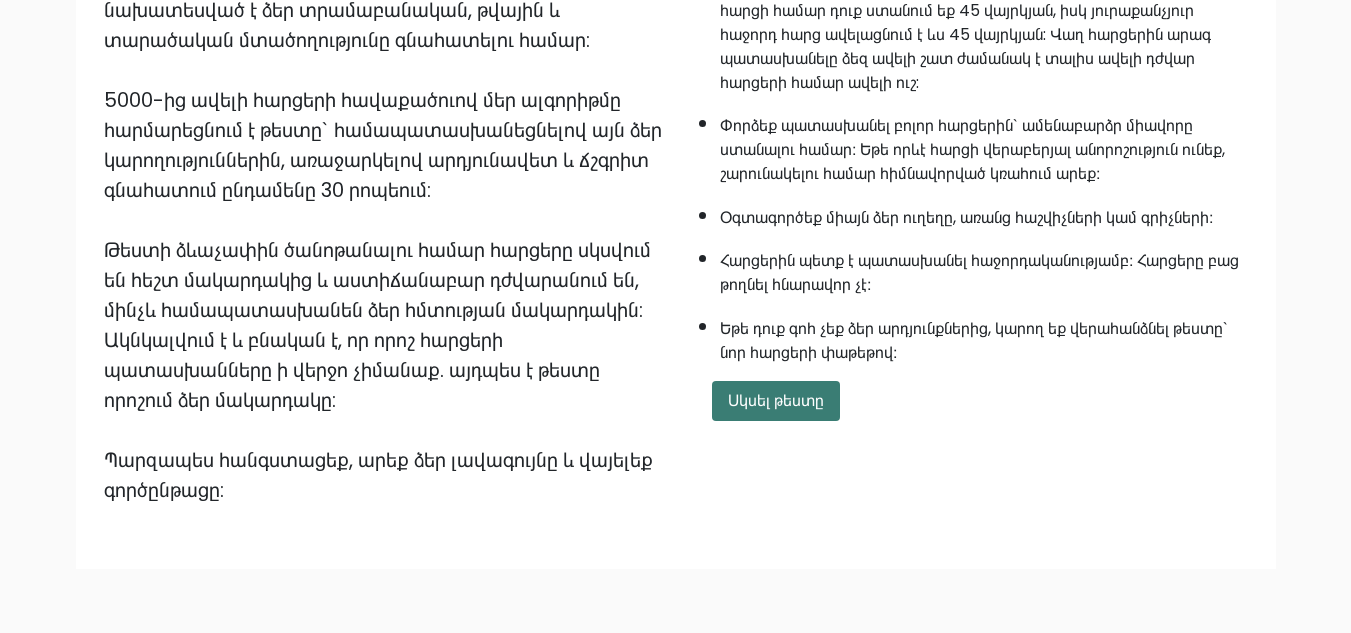 click on "Սկսել թեստը" at bounding box center [776, 401] 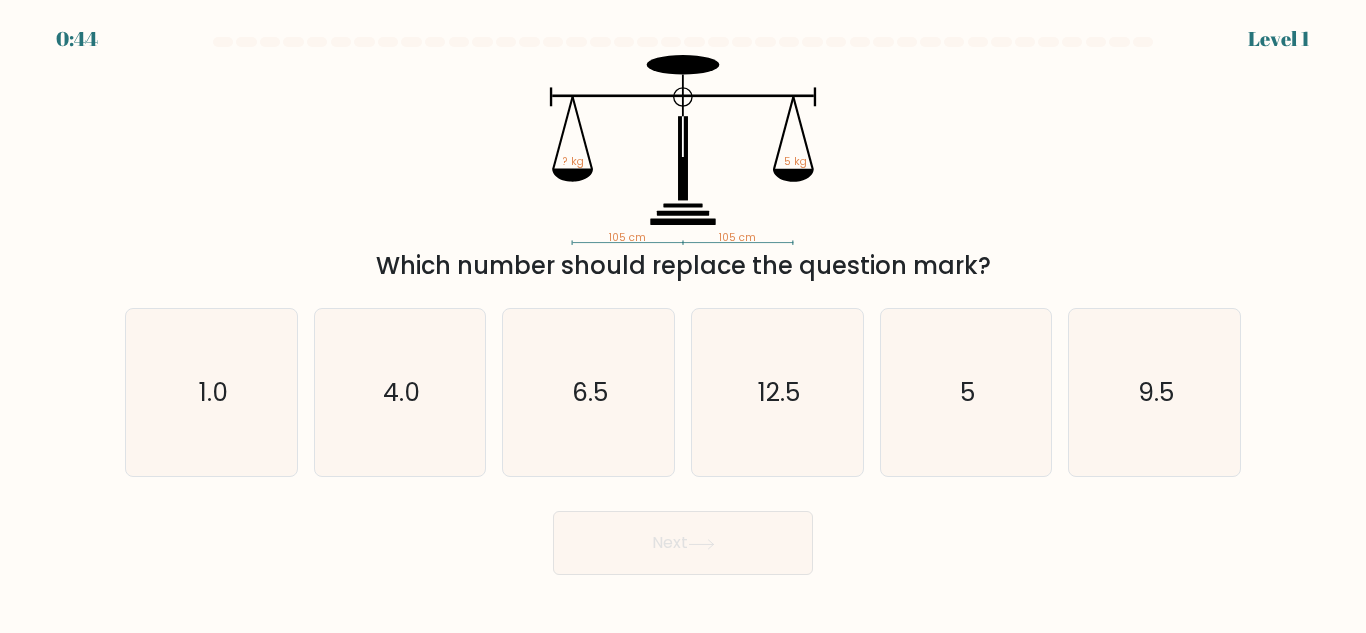 scroll, scrollTop: 0, scrollLeft: 0, axis: both 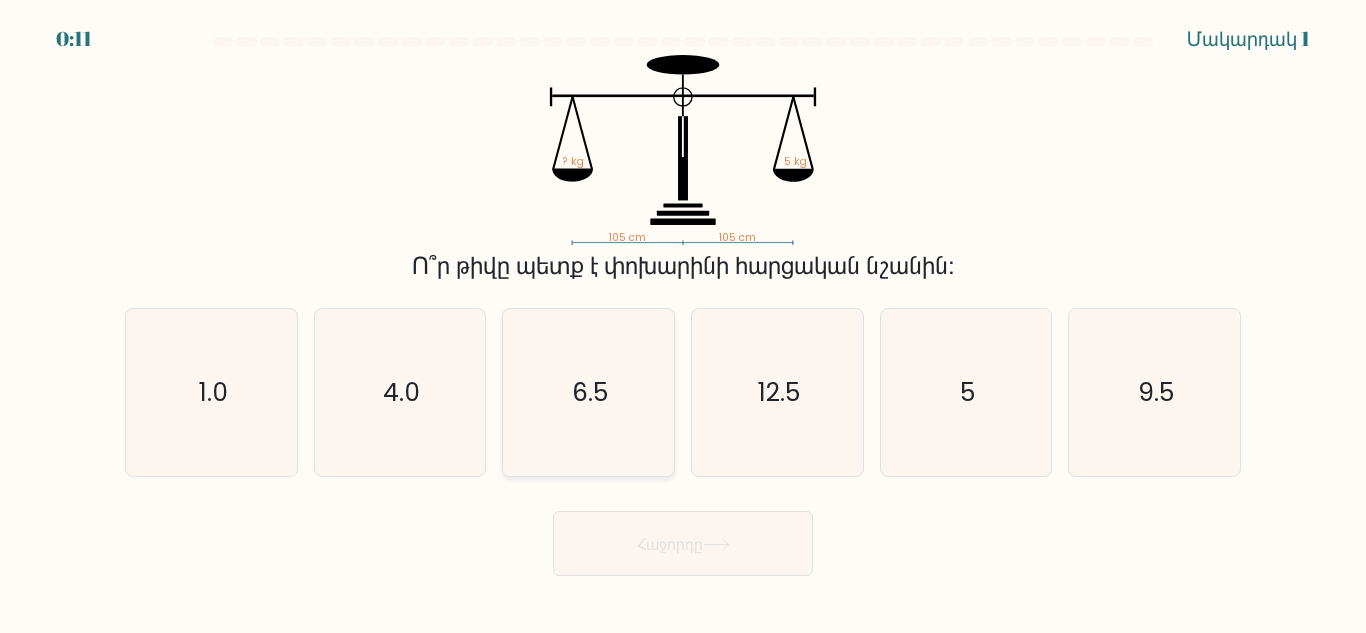 click on "6.5" 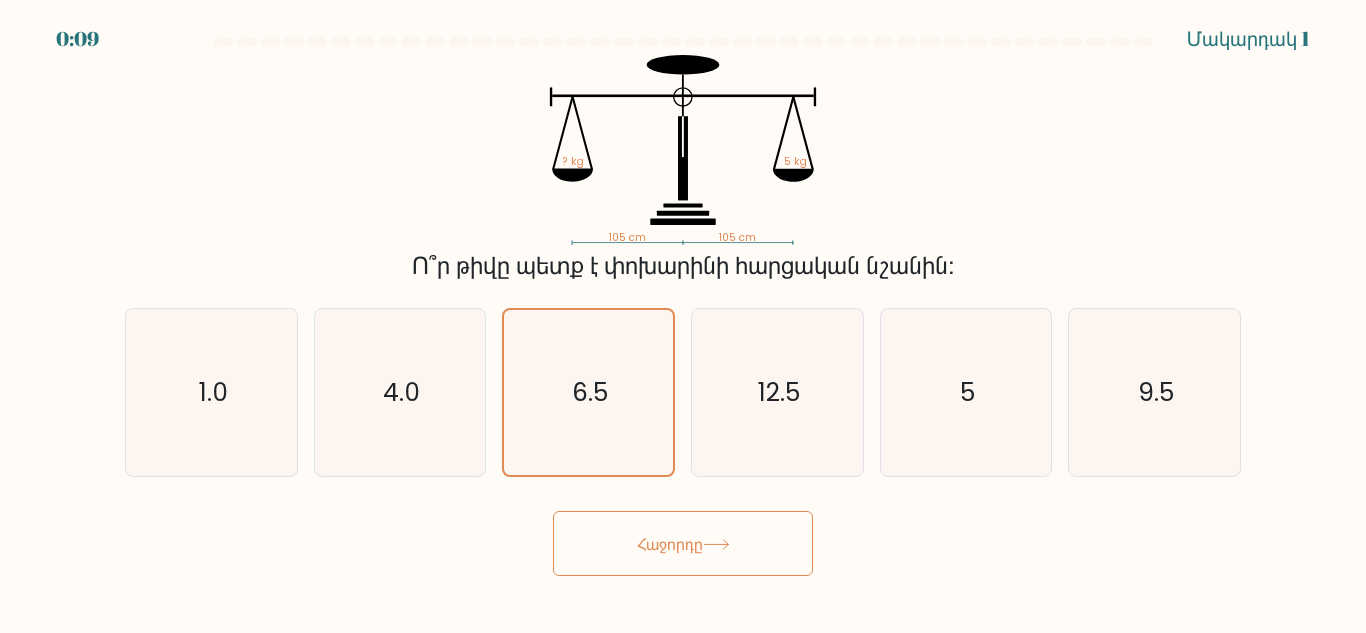 click on "Հաջորդը" at bounding box center (670, 543) 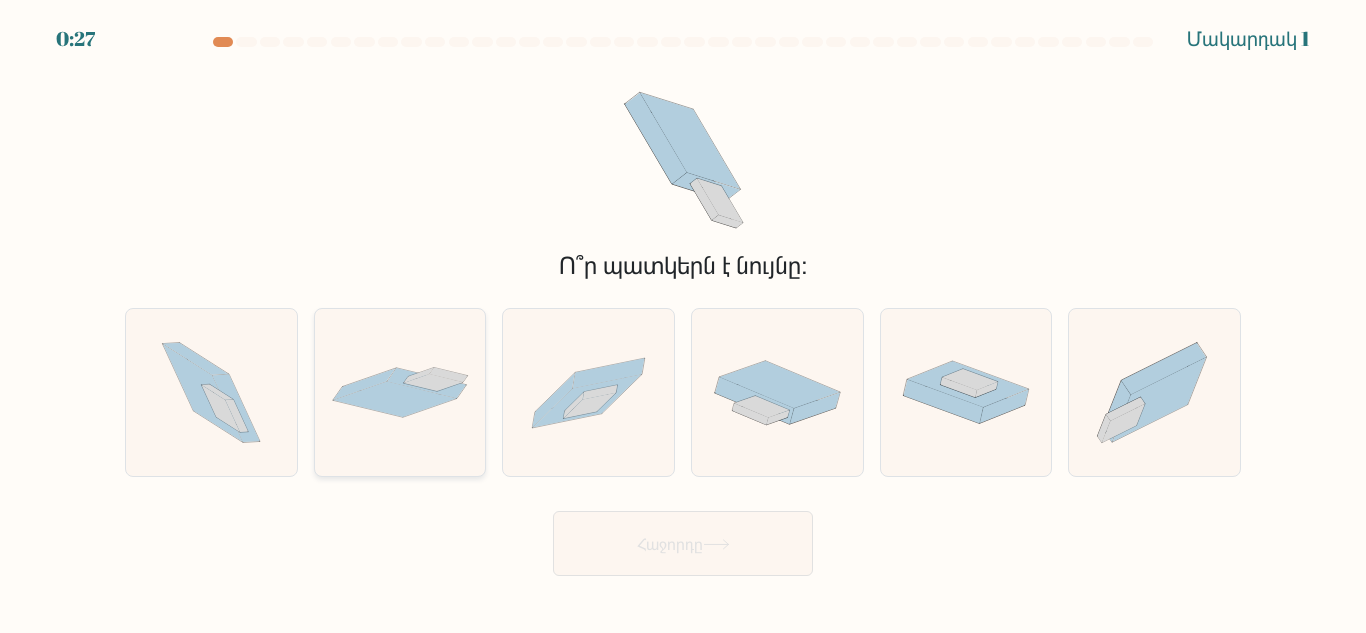 click at bounding box center (400, 392) 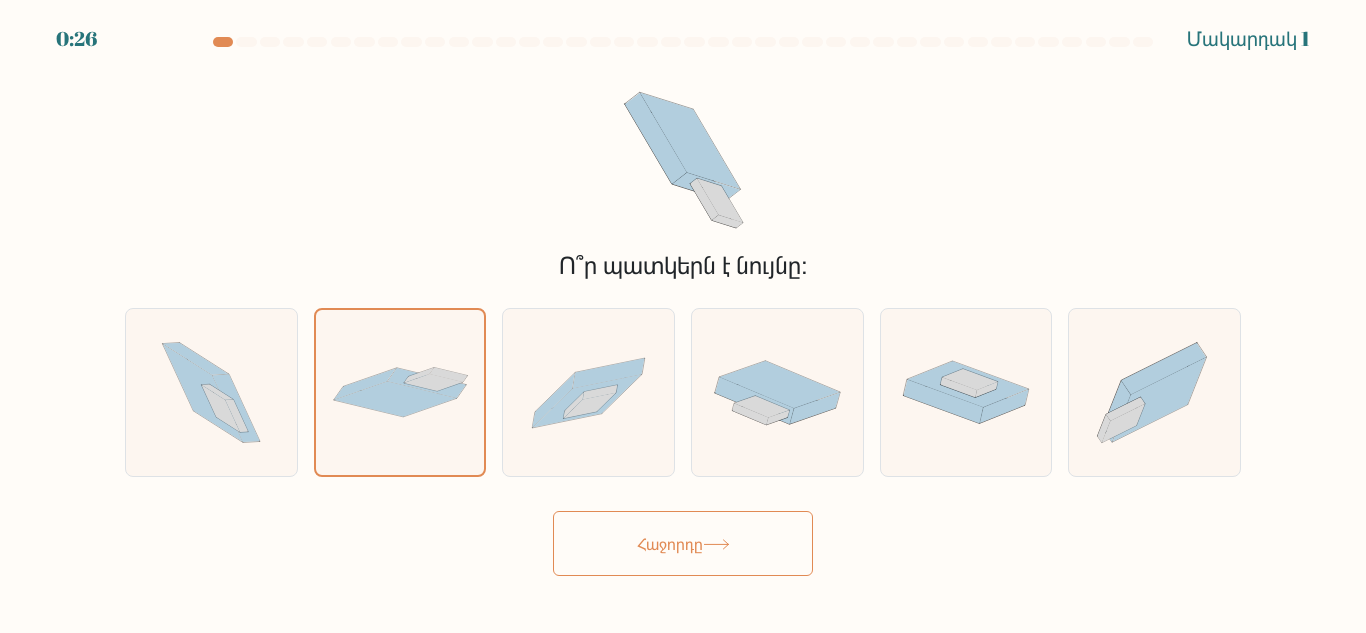 click on "Հաջորդը" at bounding box center [683, 543] 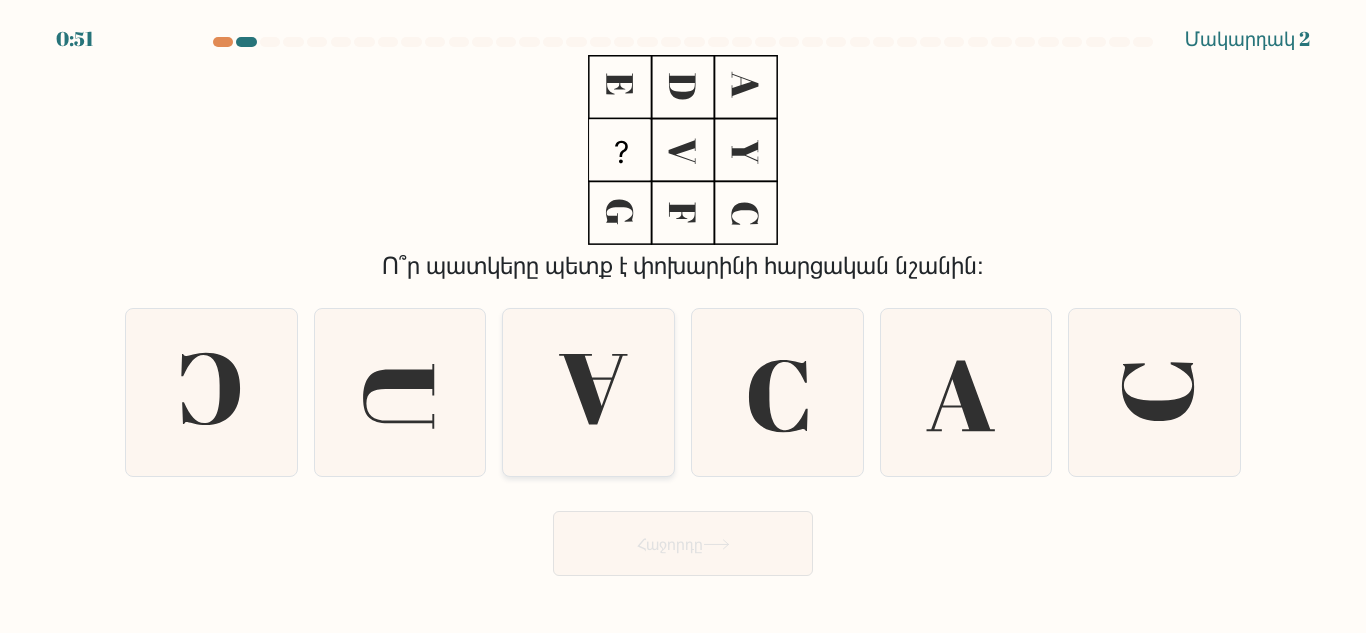 click 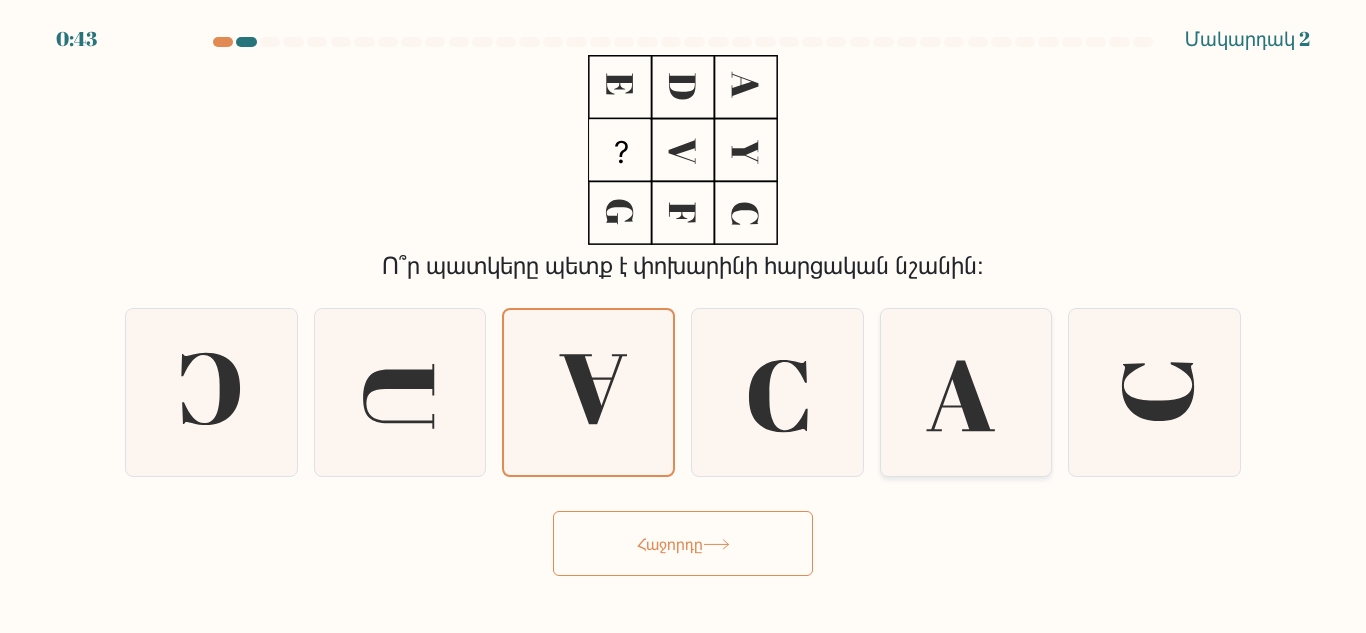 click 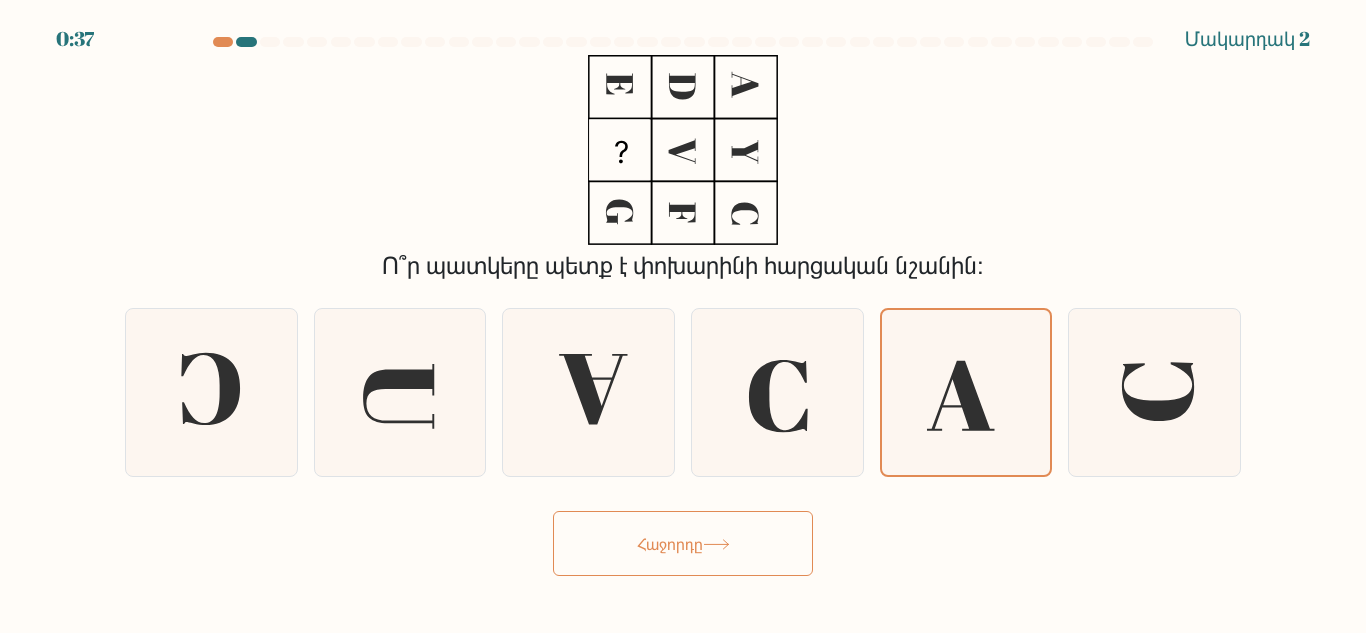 click on "Հաջորդը" at bounding box center (683, 543) 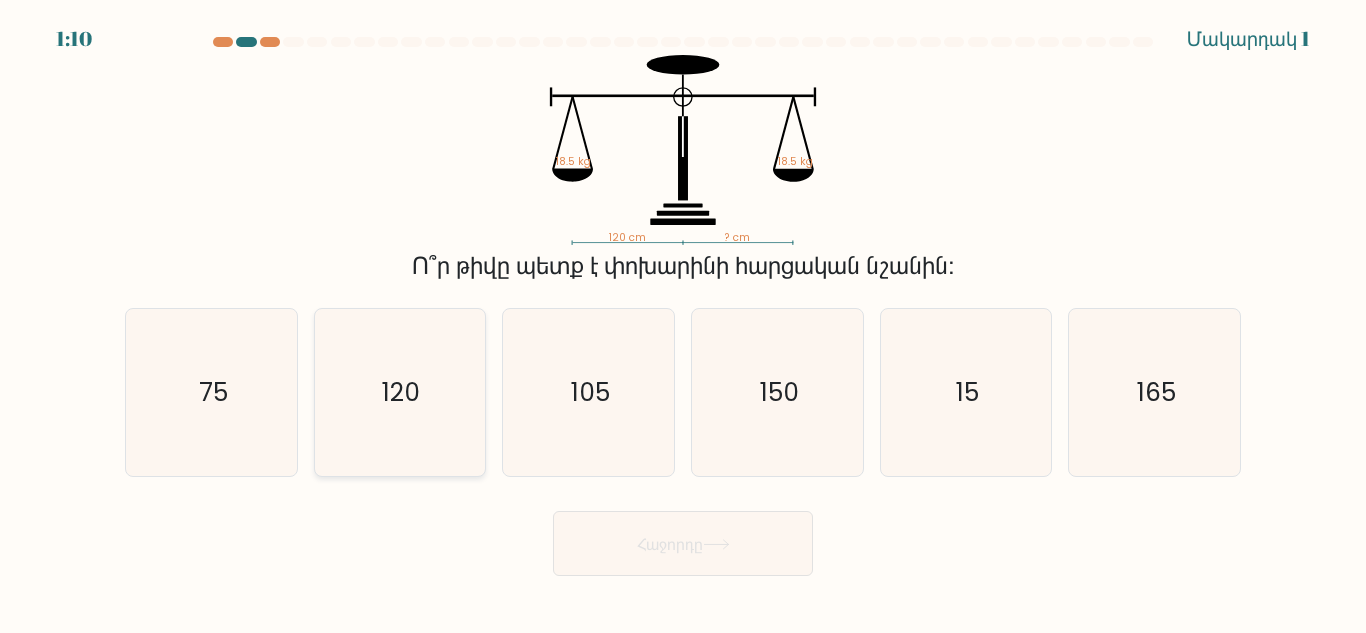 click on "120" 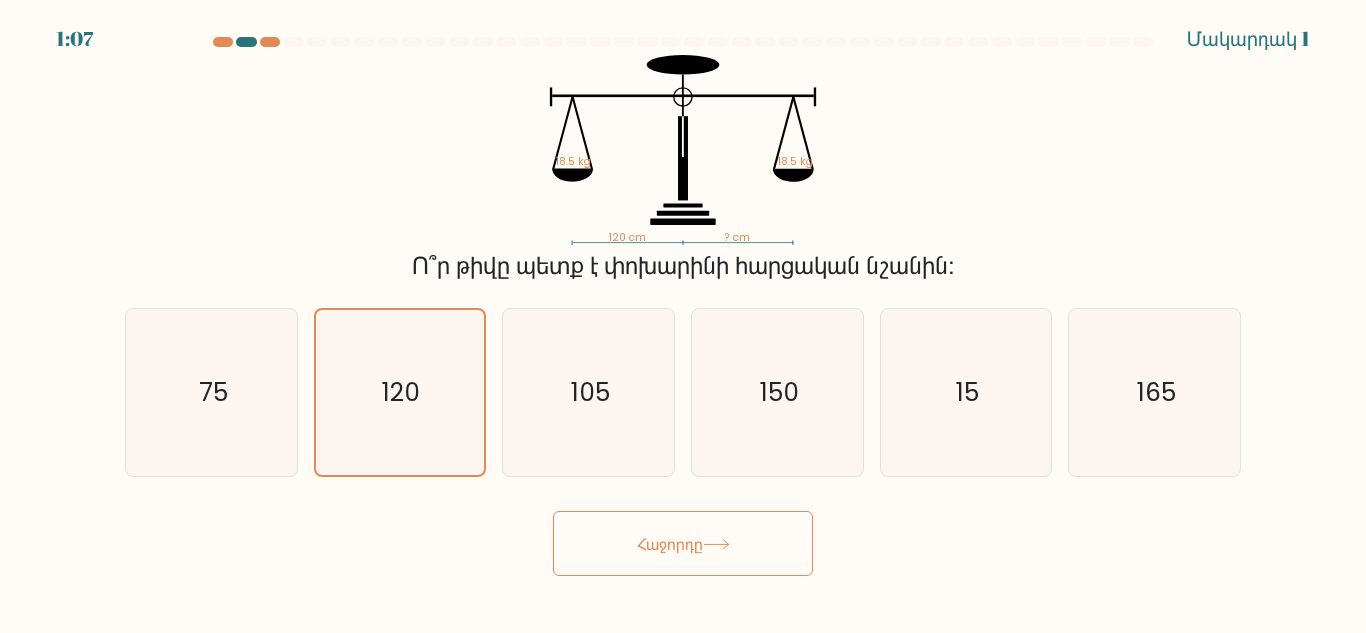 click on "Հաջորդը" at bounding box center [683, 543] 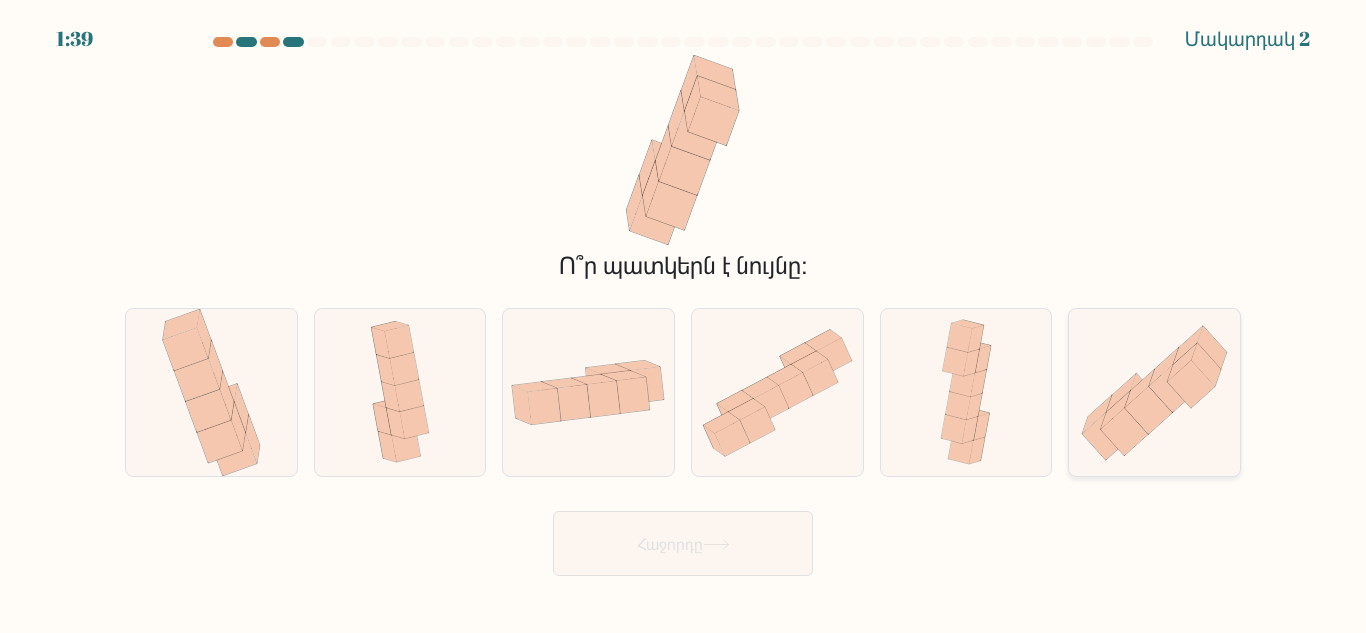 click 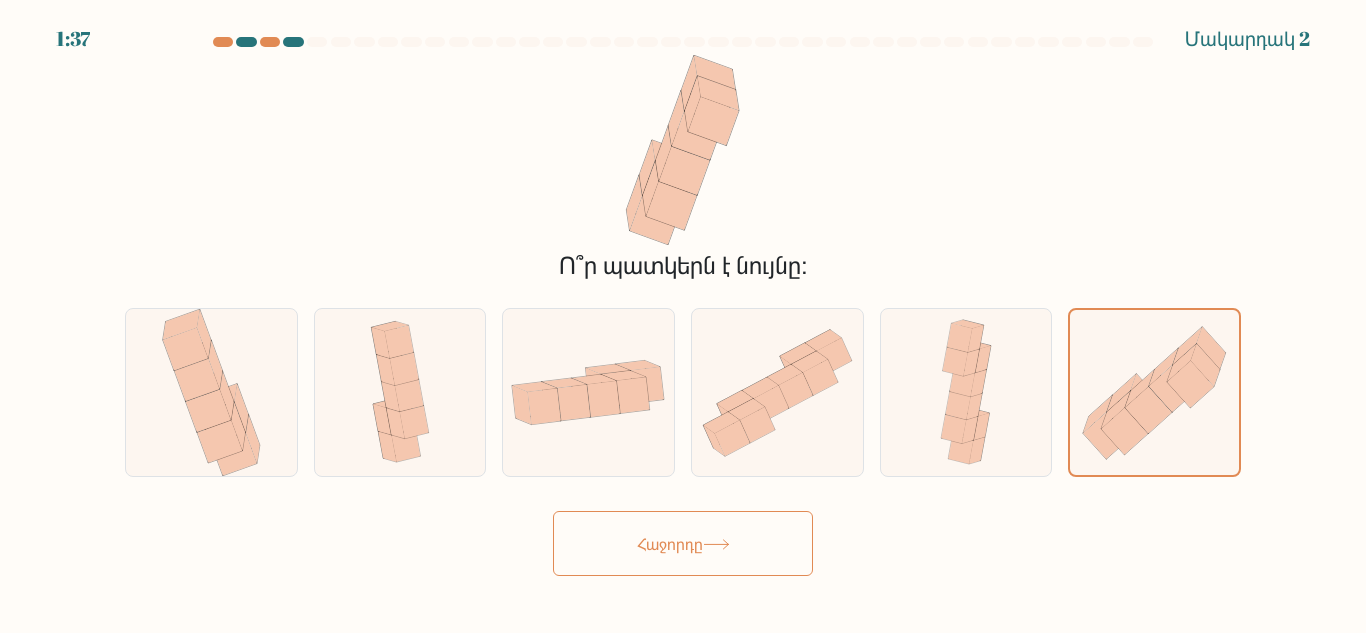 click on "Հաջորդը" at bounding box center [683, 543] 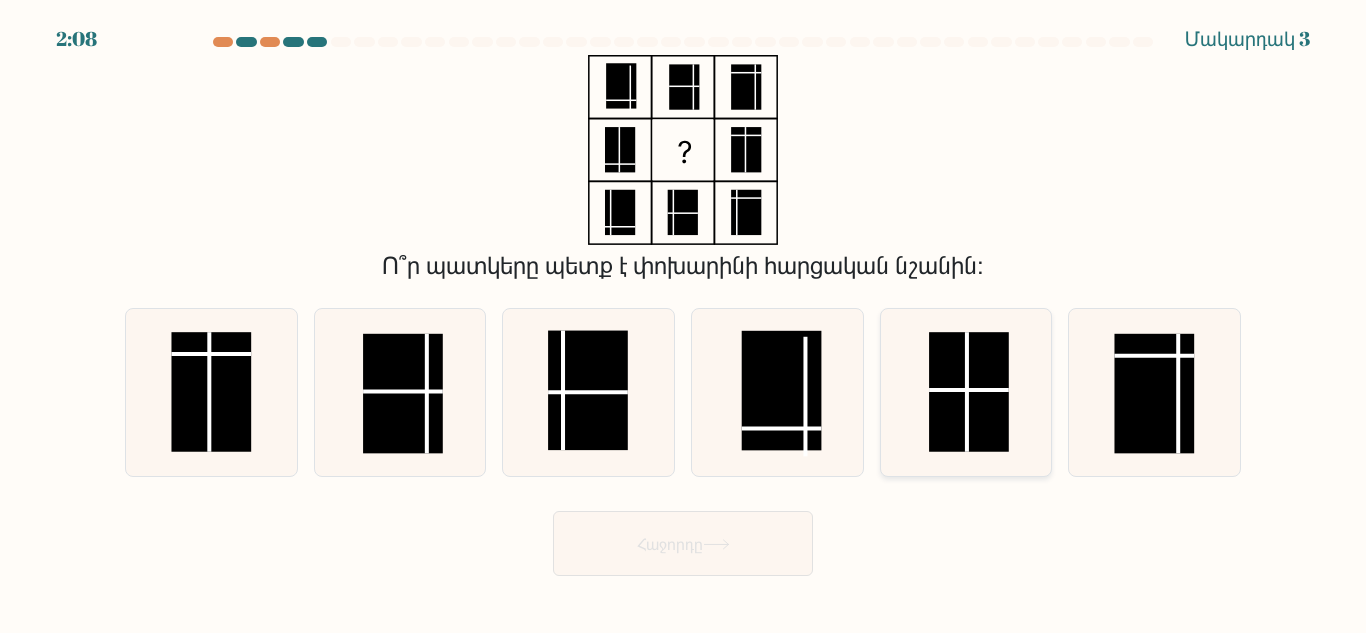 click 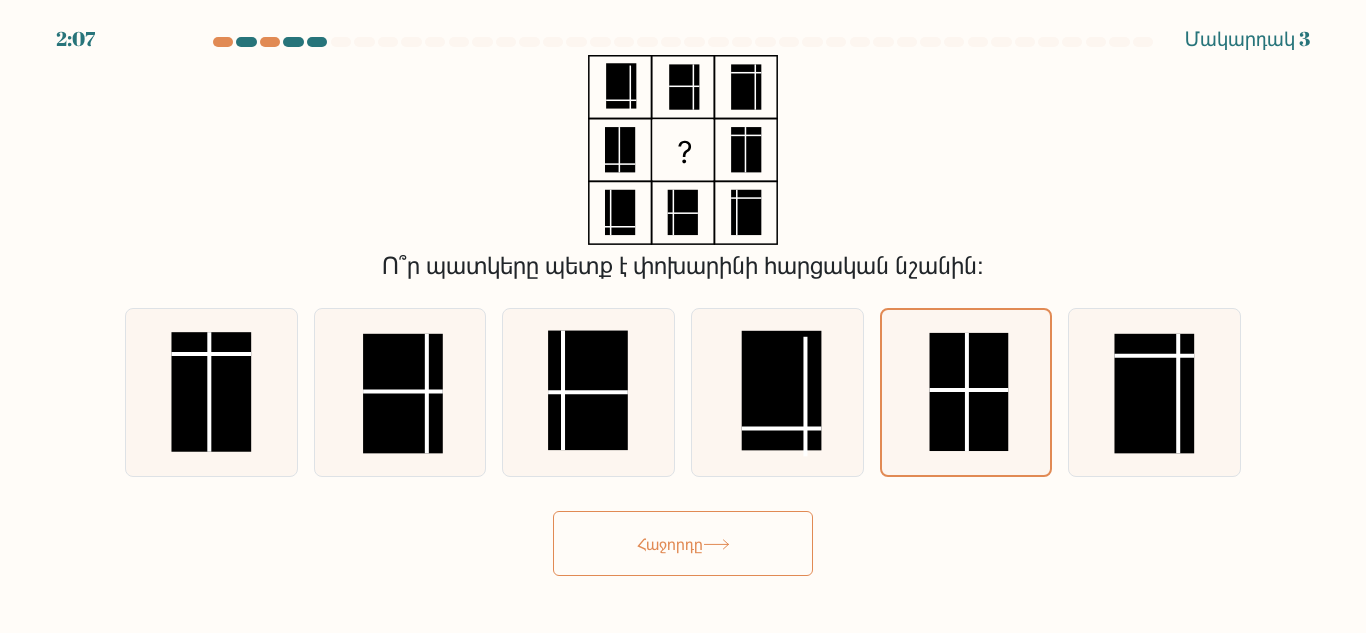 click on "Հաջորդը" at bounding box center [670, 543] 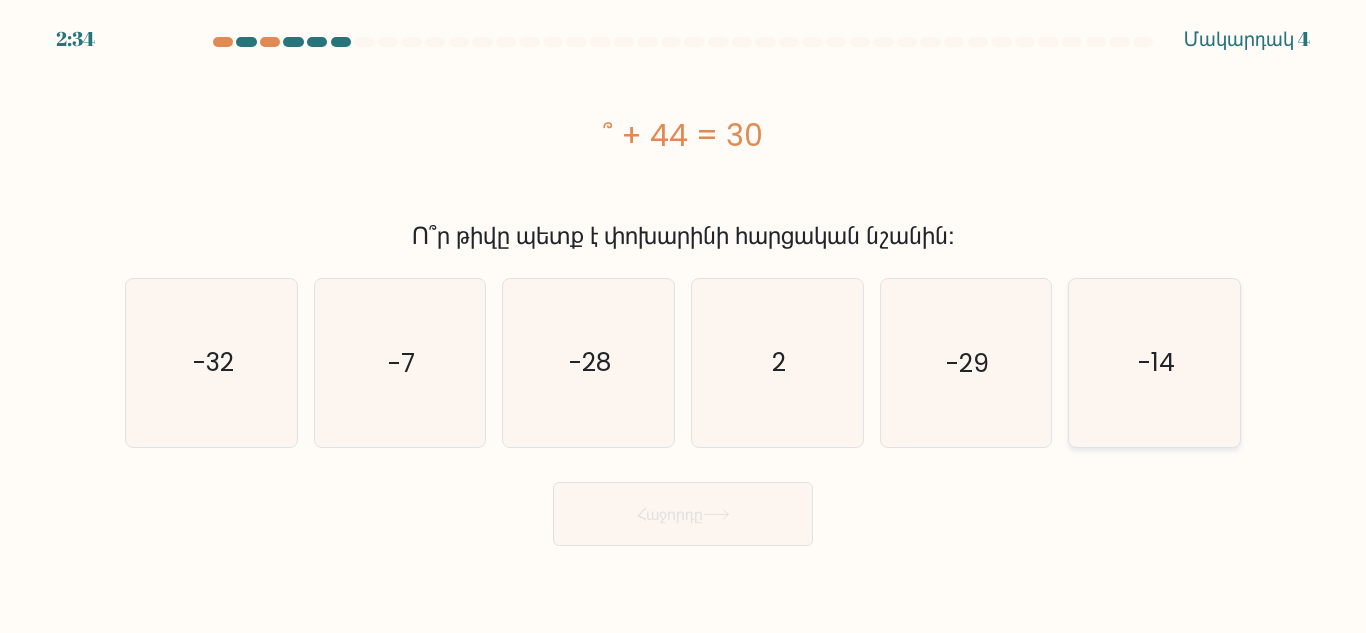 click on "-14" 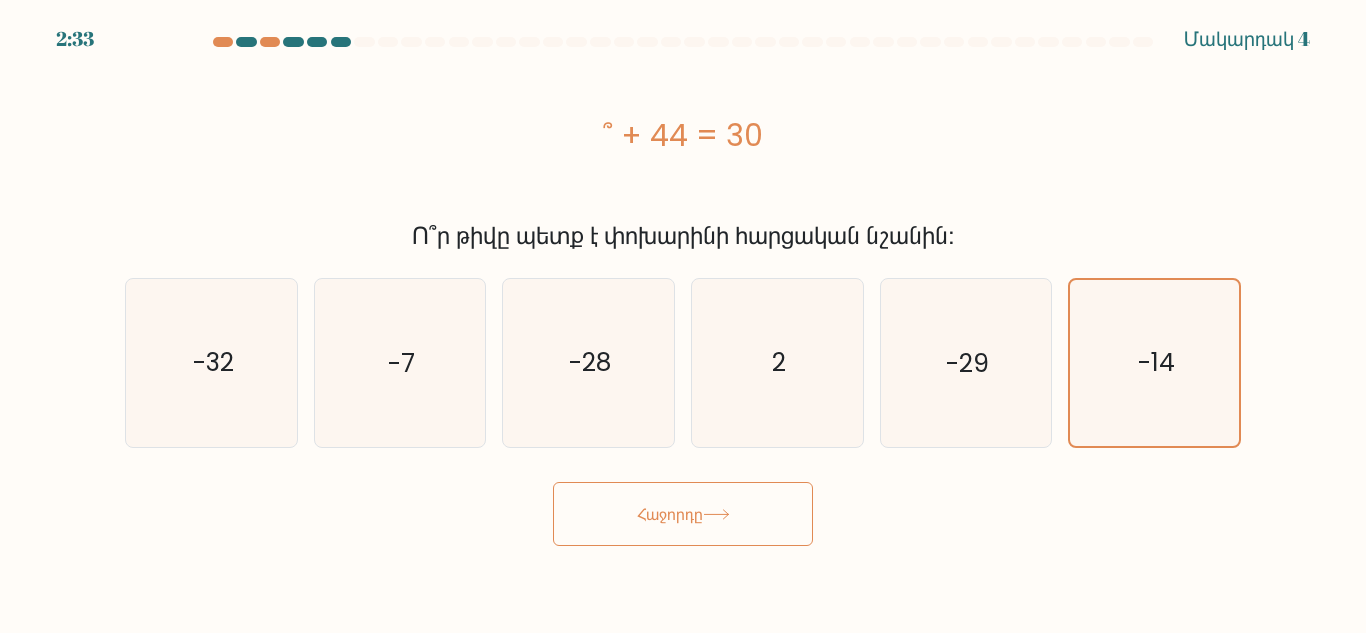 click on "Հաջորդը" at bounding box center [683, 514] 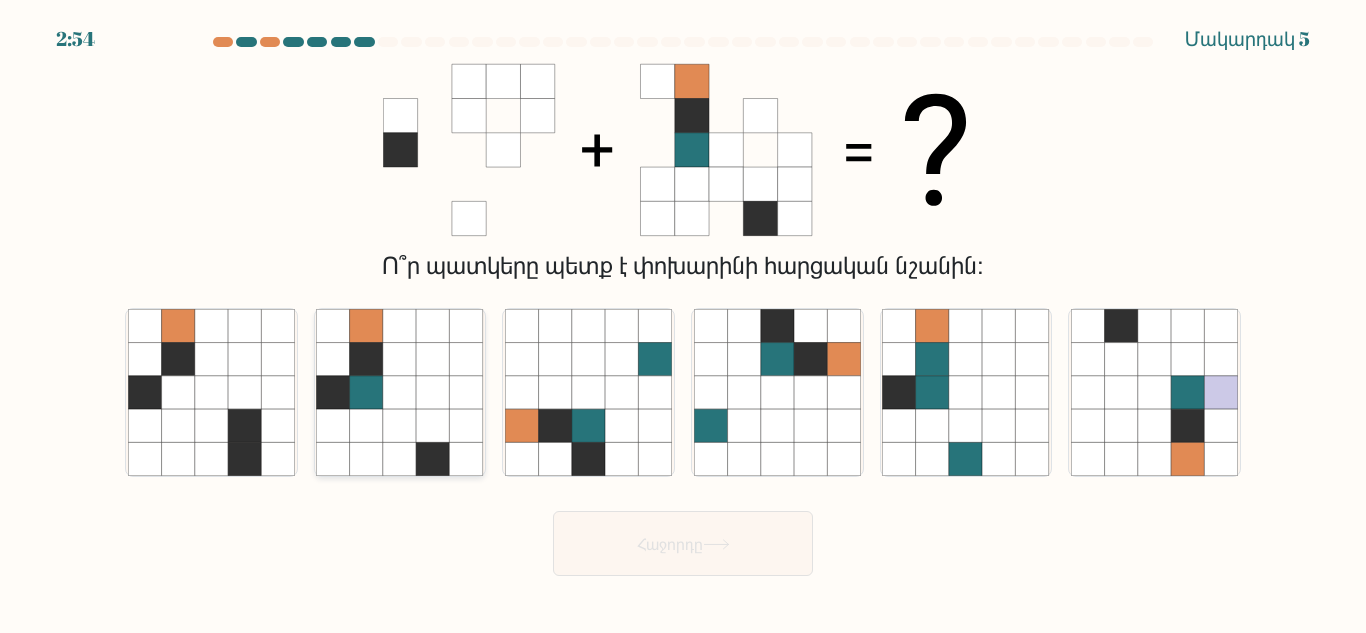 click 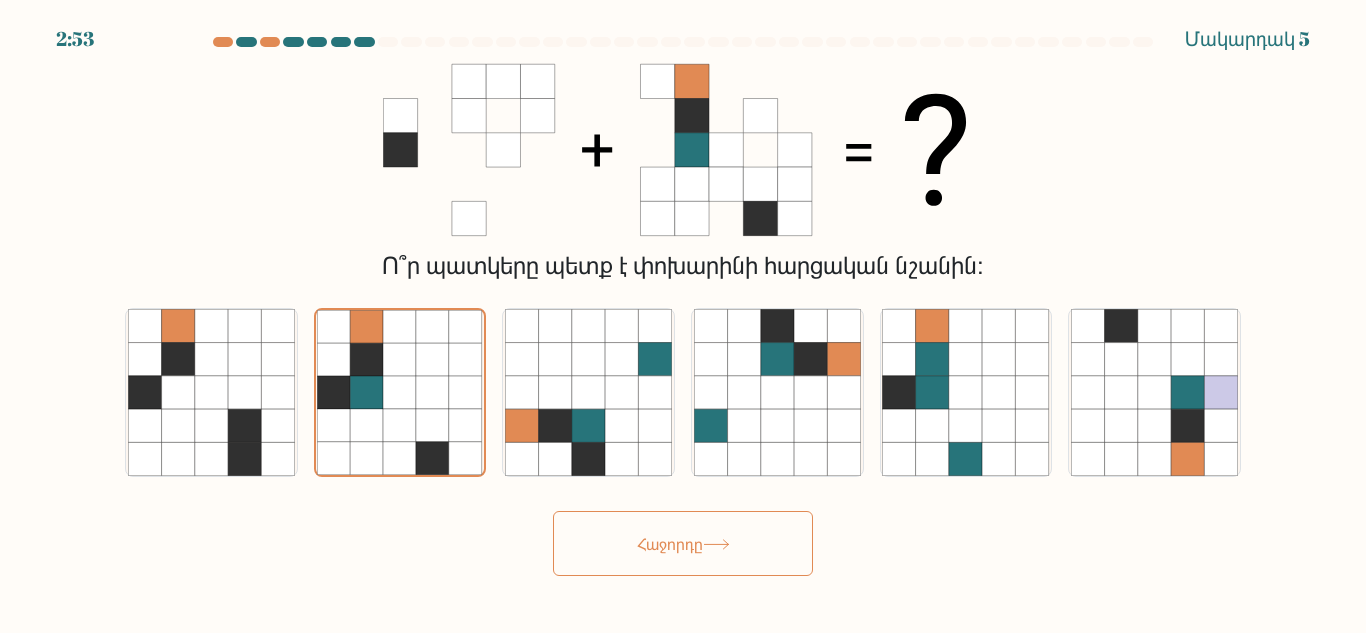 click on "Հաջորդը" at bounding box center (683, 543) 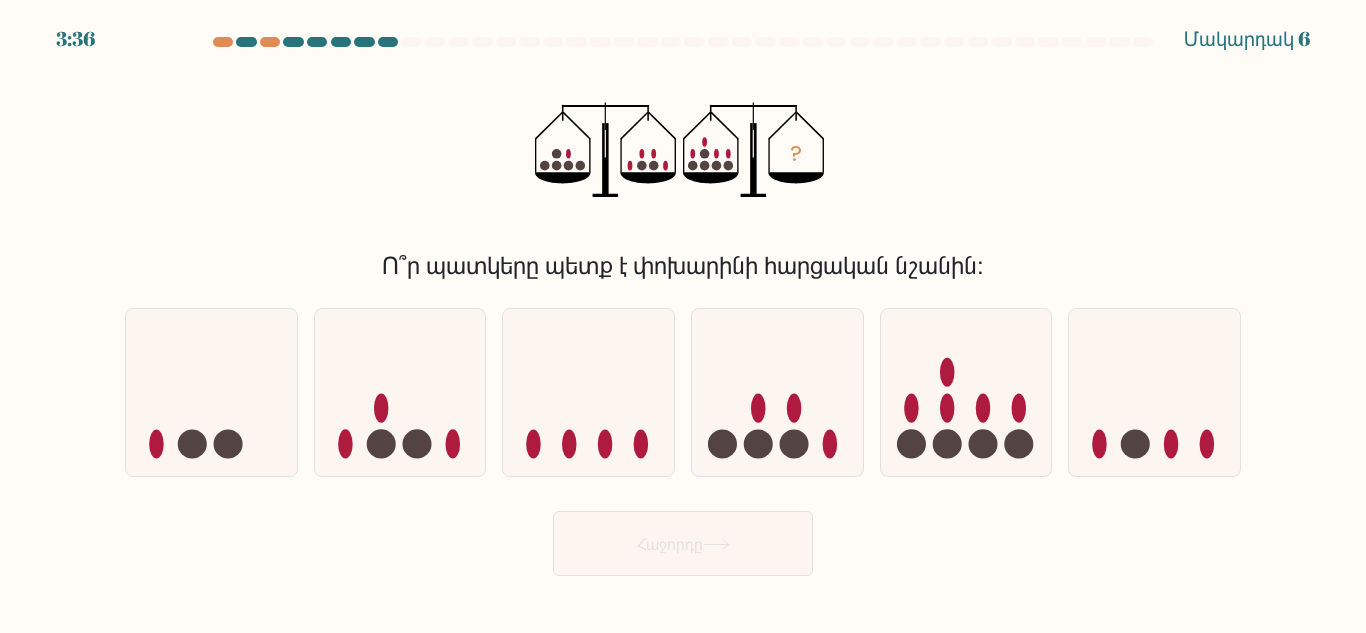 drag, startPoint x: 603, startPoint y: 536, endPoint x: 711, endPoint y: 566, distance: 112.08925 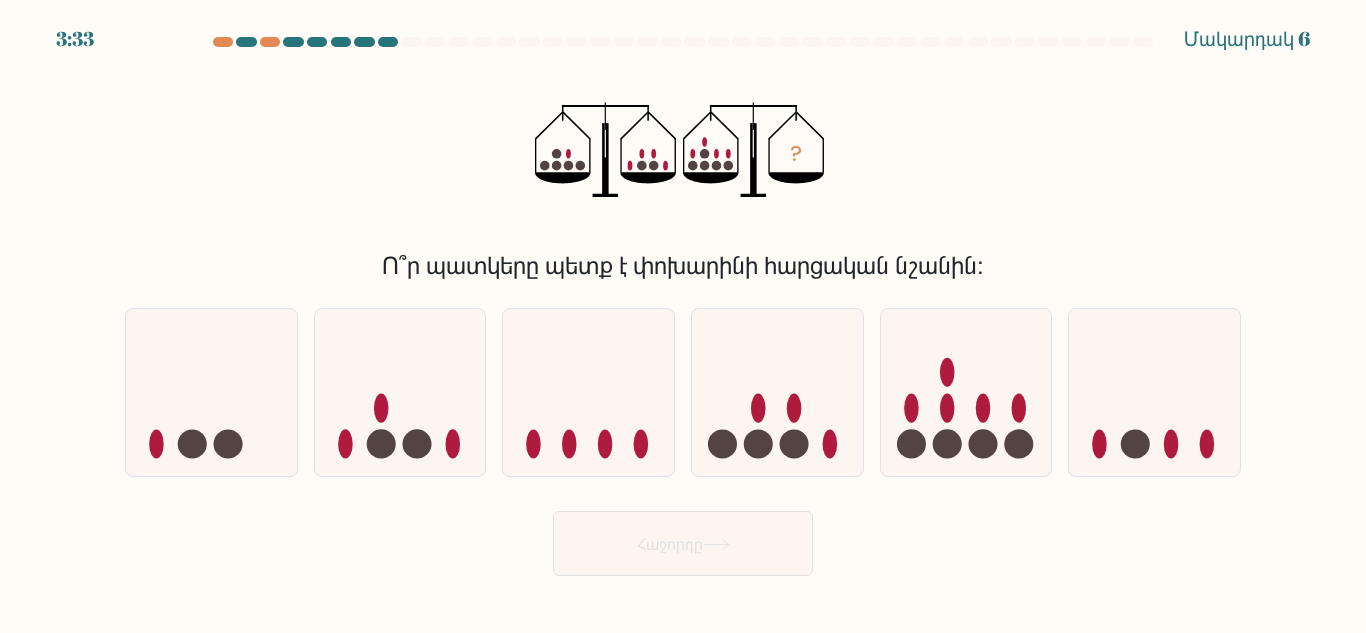 click on "?
Ո՞ր պատկերը պետք է փոխարինի հարցական նշանին։" at bounding box center [683, 169] 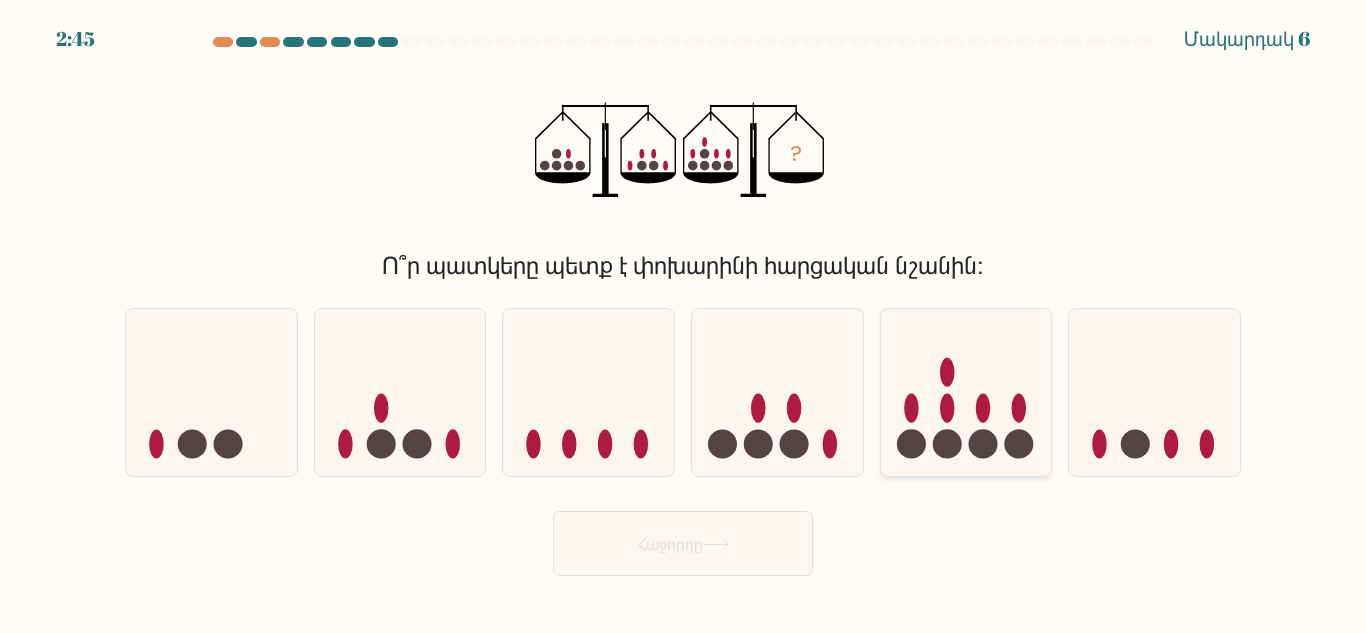 click 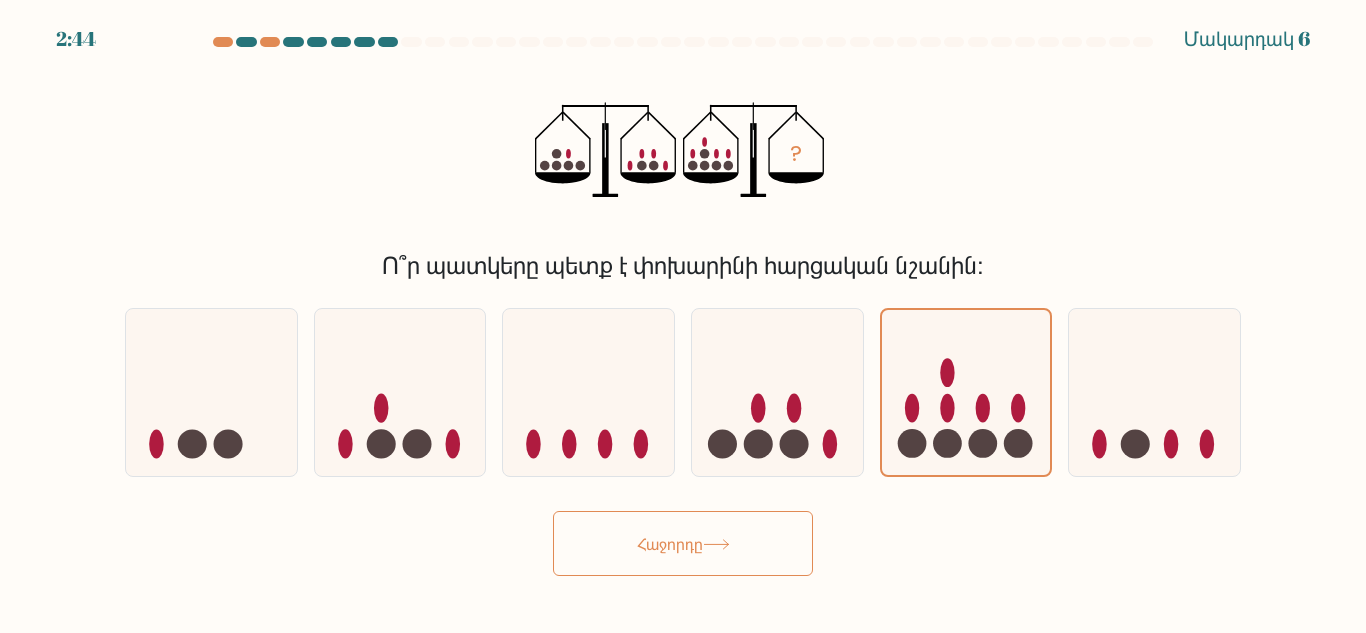 click on "2:44
Մակարդակ 6" at bounding box center (683, 316) 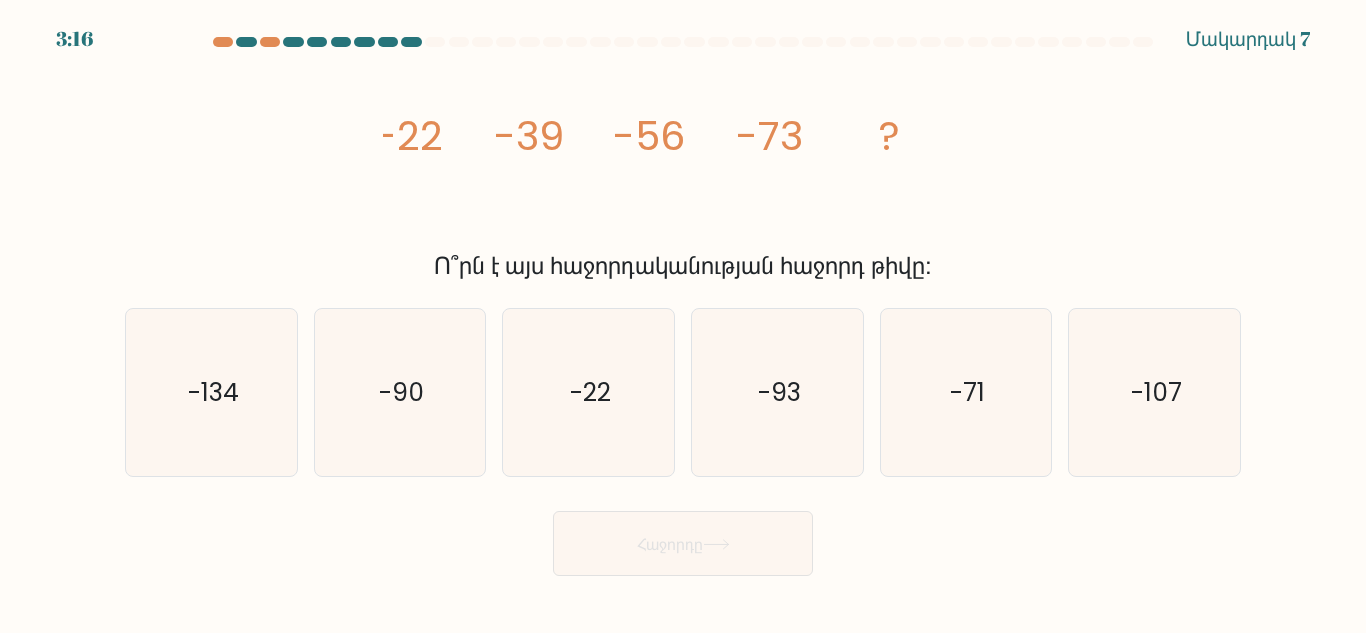 click on "ա.
-134
բ.
-90" at bounding box center (683, 384) 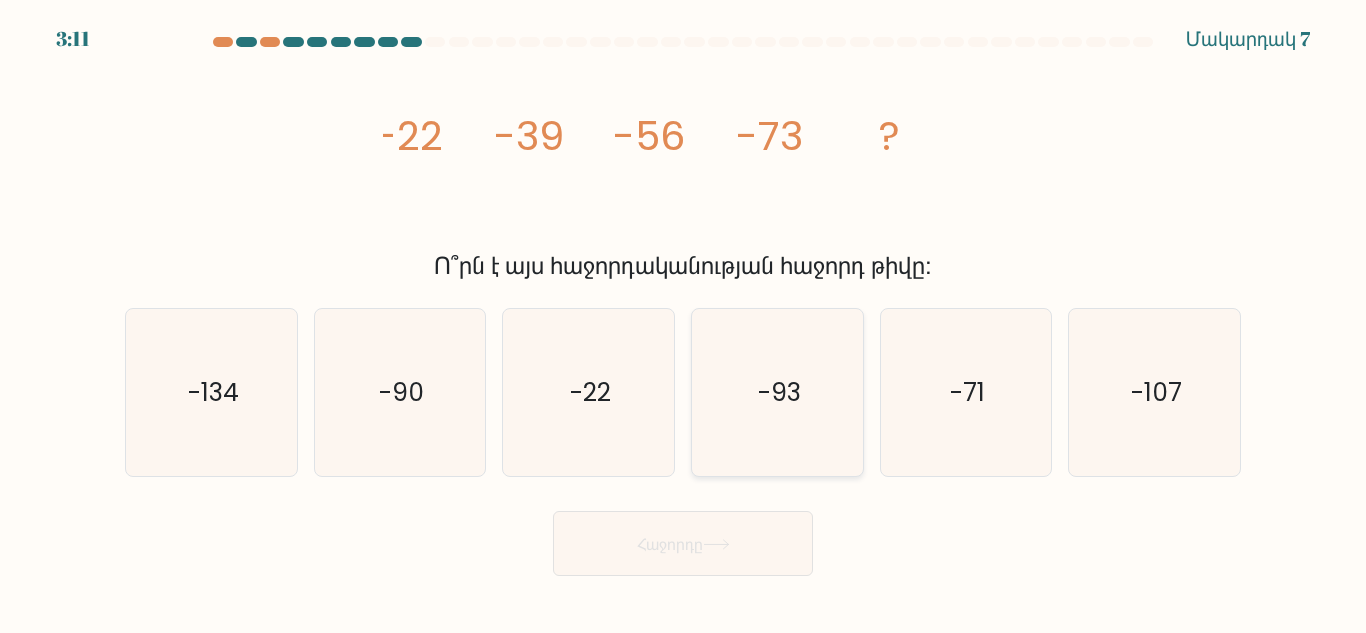 click on "-93" 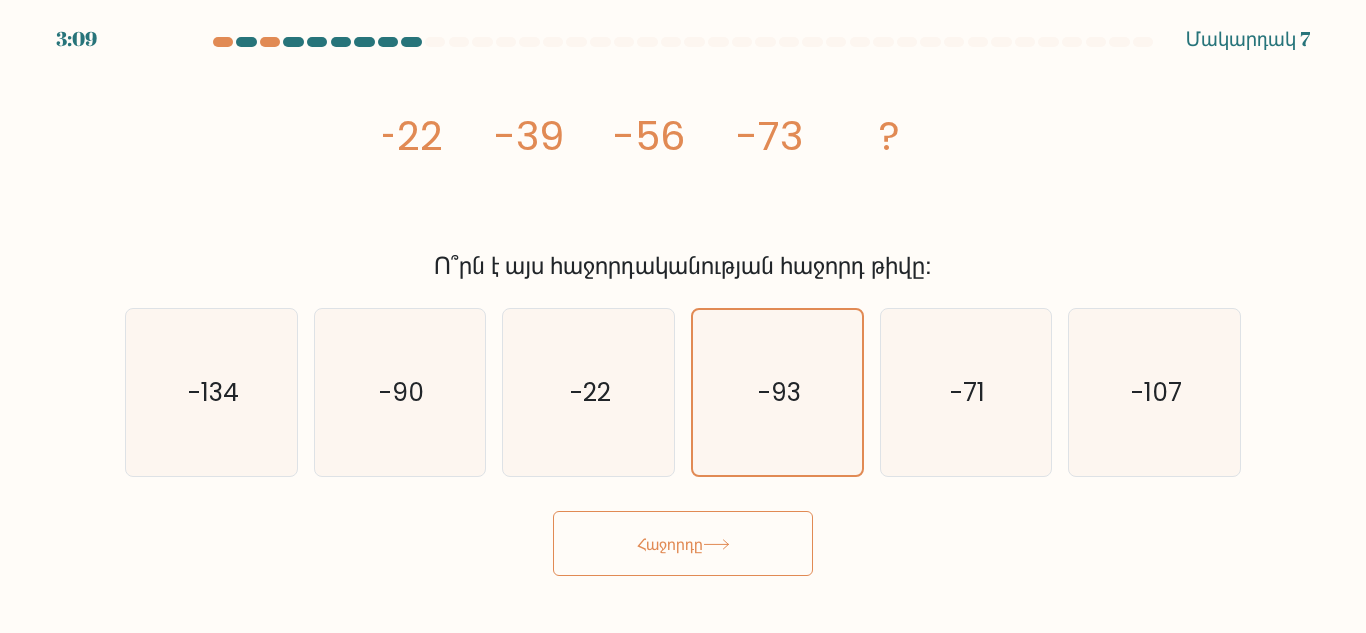 click on "Հաջորդը" at bounding box center (683, 543) 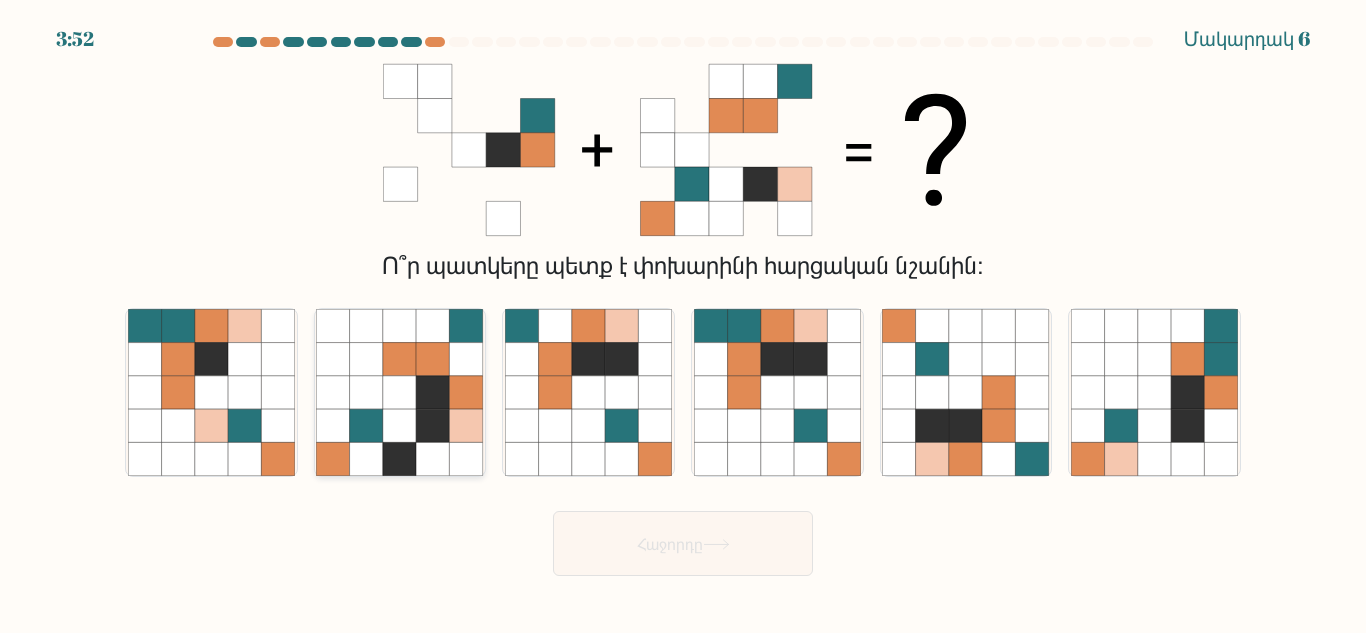 click 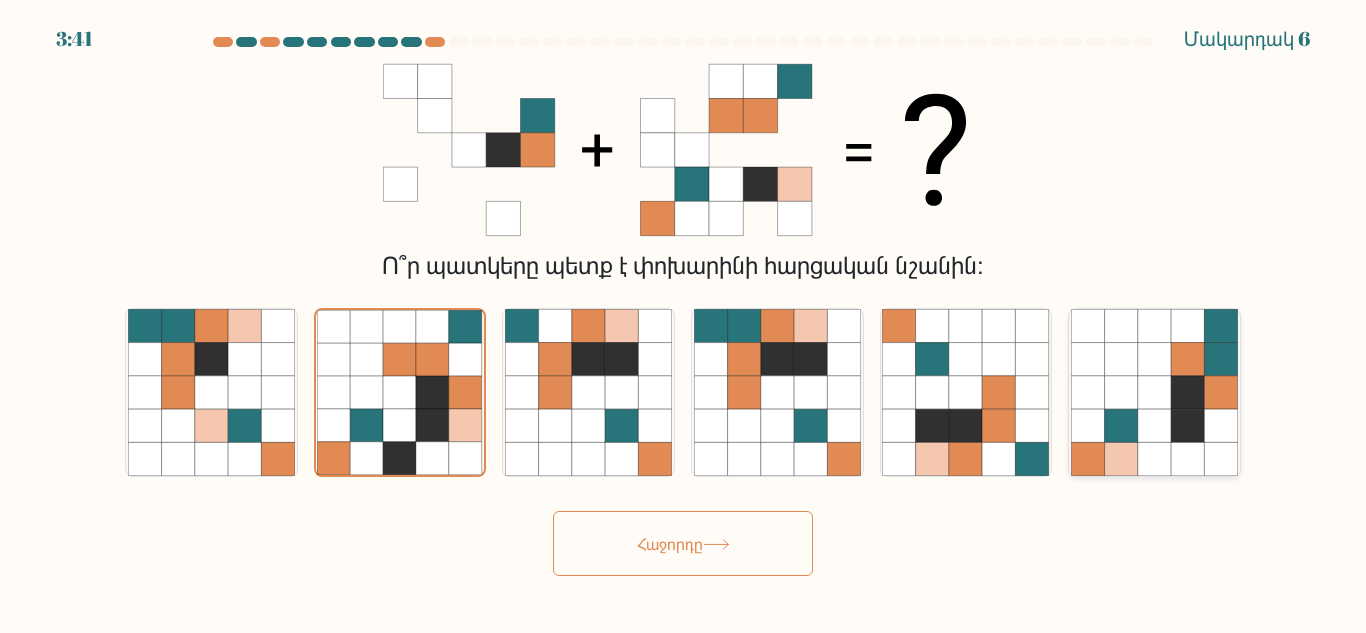 click 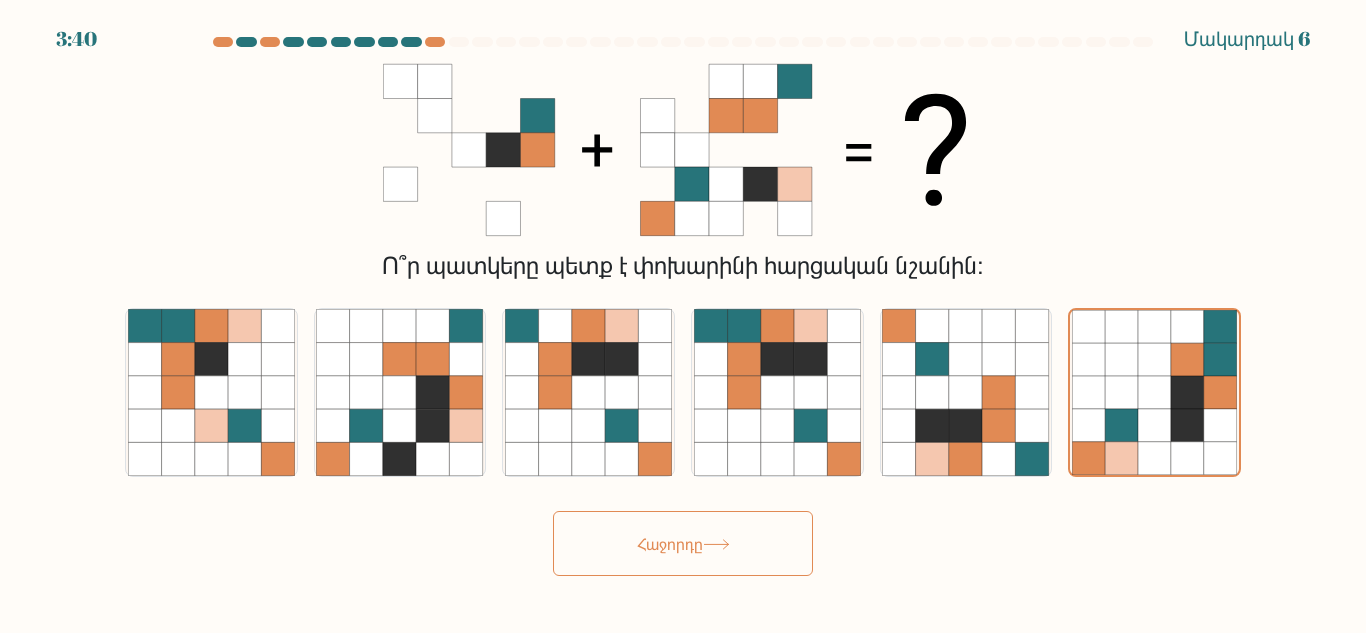 click on "Հաջորդը" at bounding box center [683, 543] 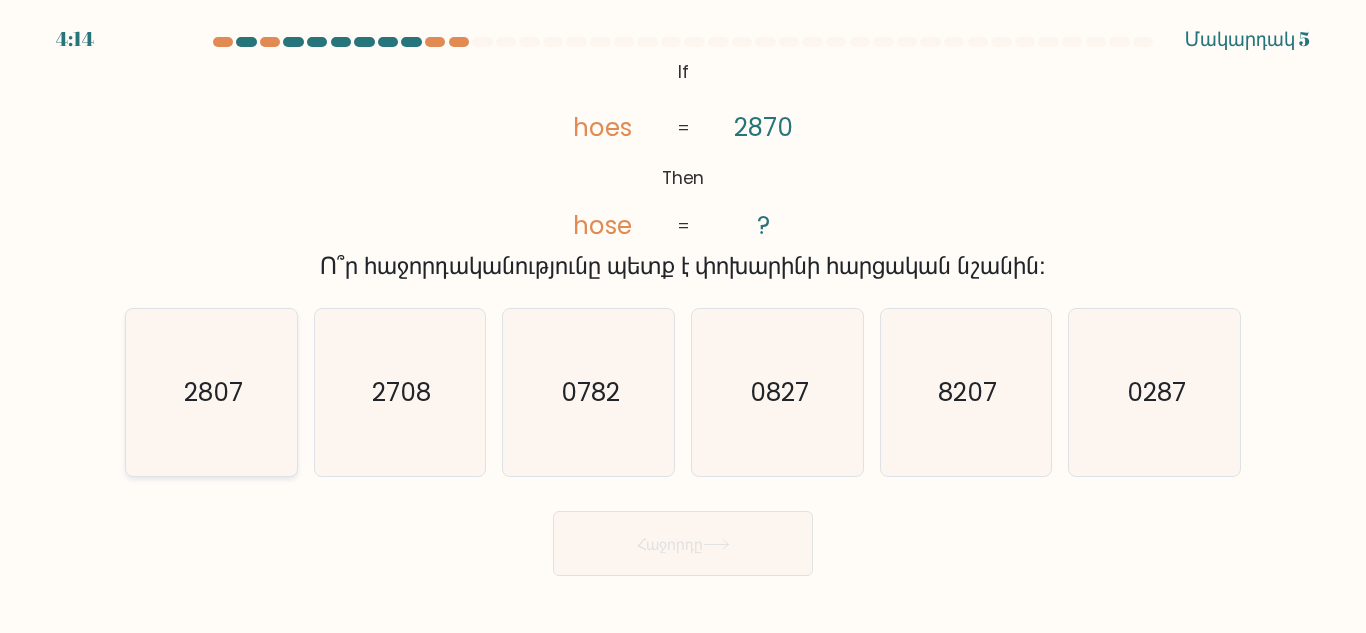 click on "2807" 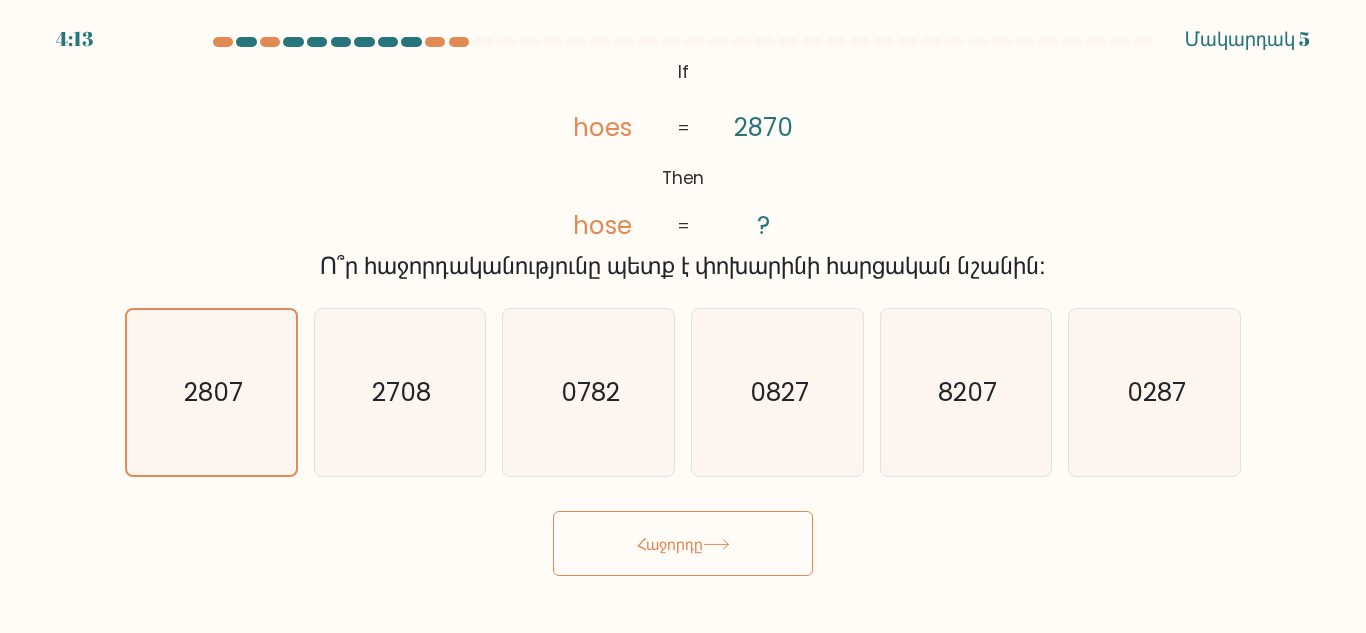 click on "Հաջորդը" at bounding box center (683, 543) 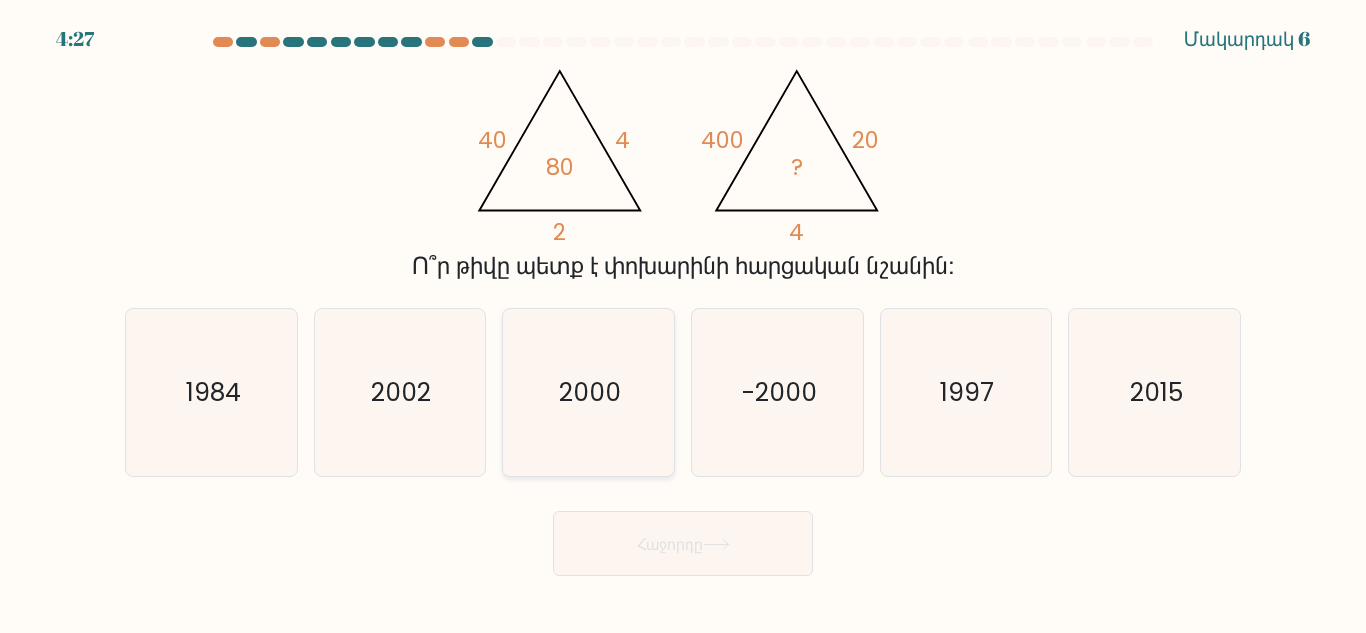 click on "2000" 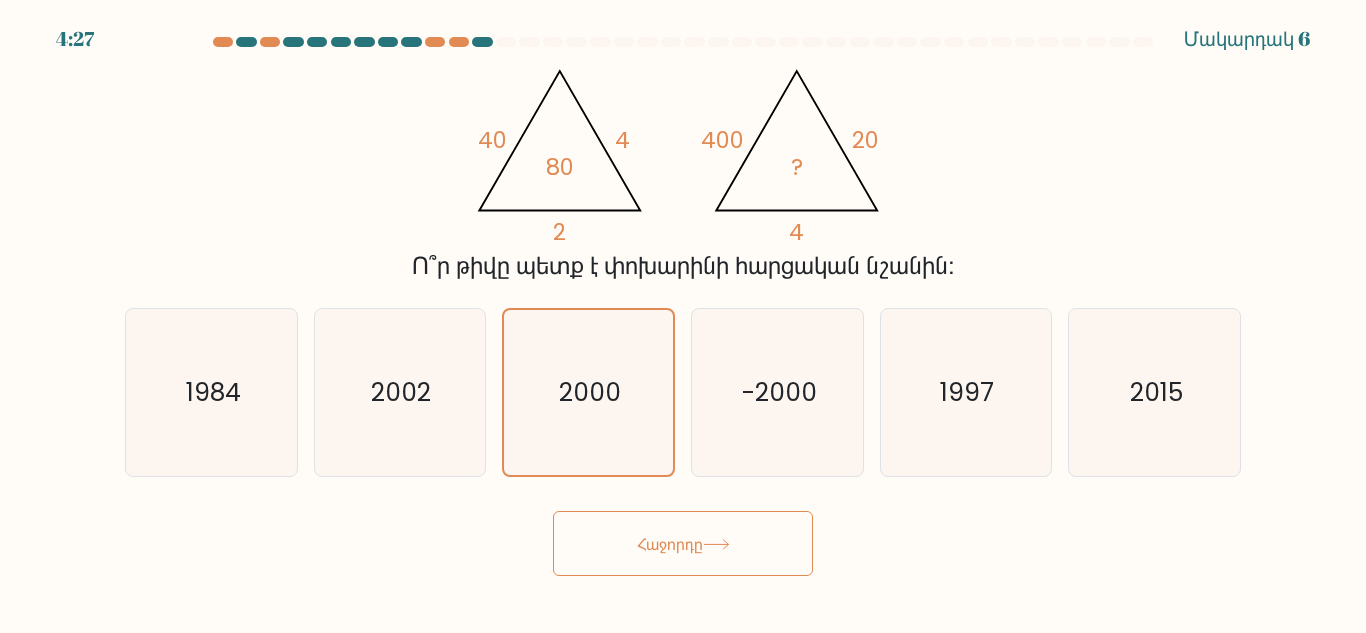 click on "Հաջորդը" at bounding box center [683, 543] 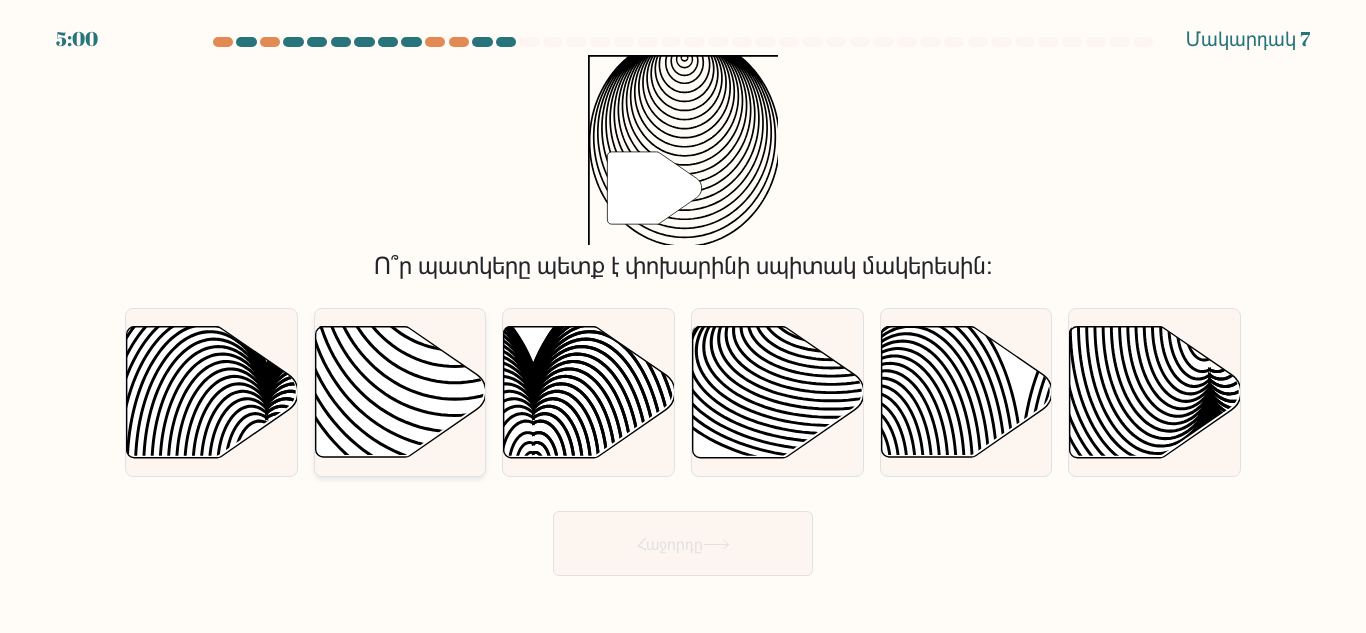 click 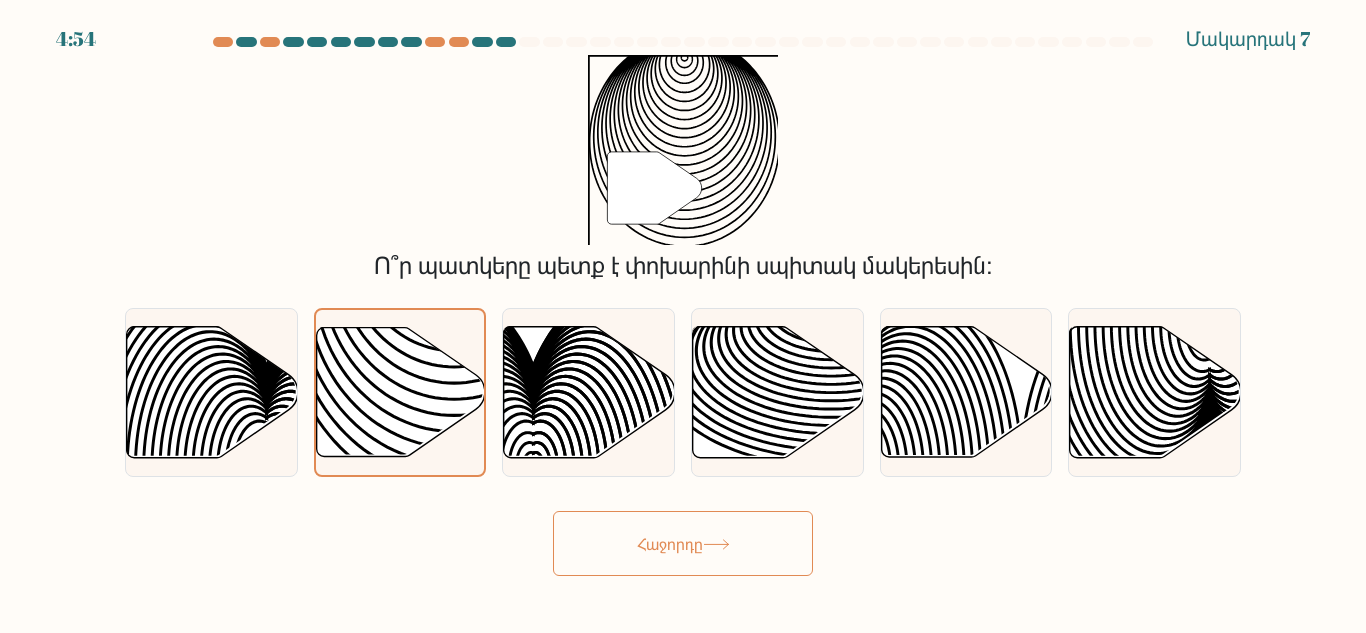 click on "Հաջորդը" at bounding box center (683, 543) 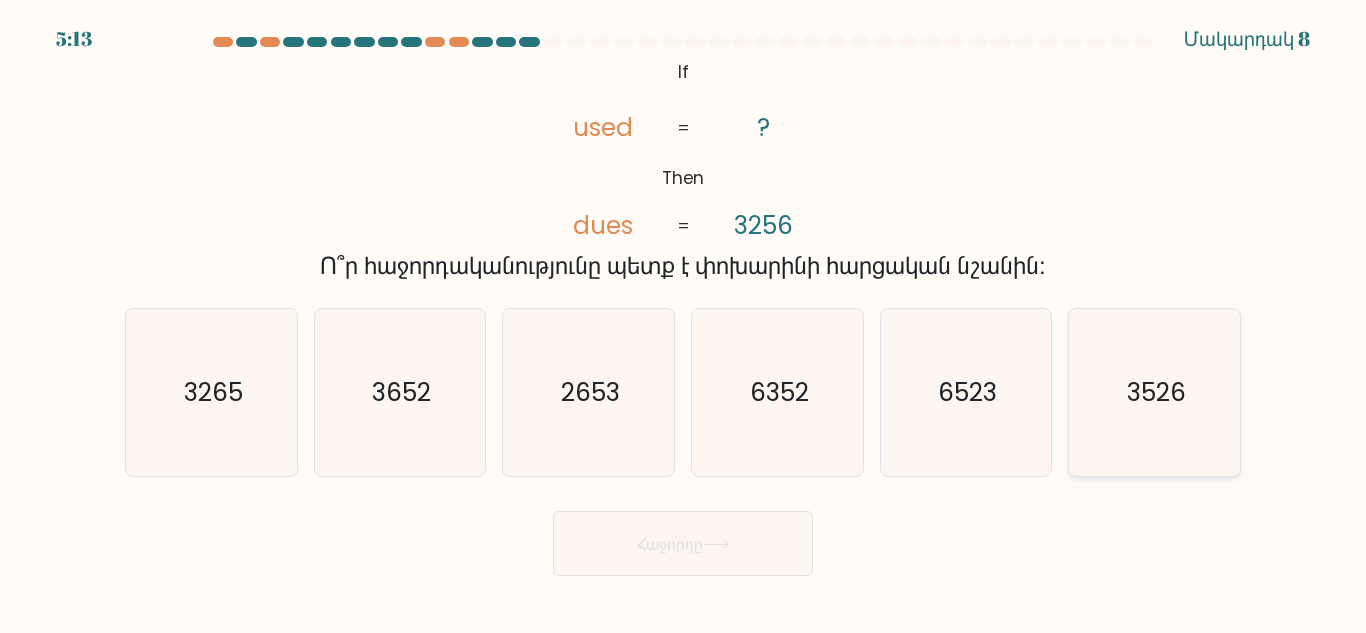 click on "3526" 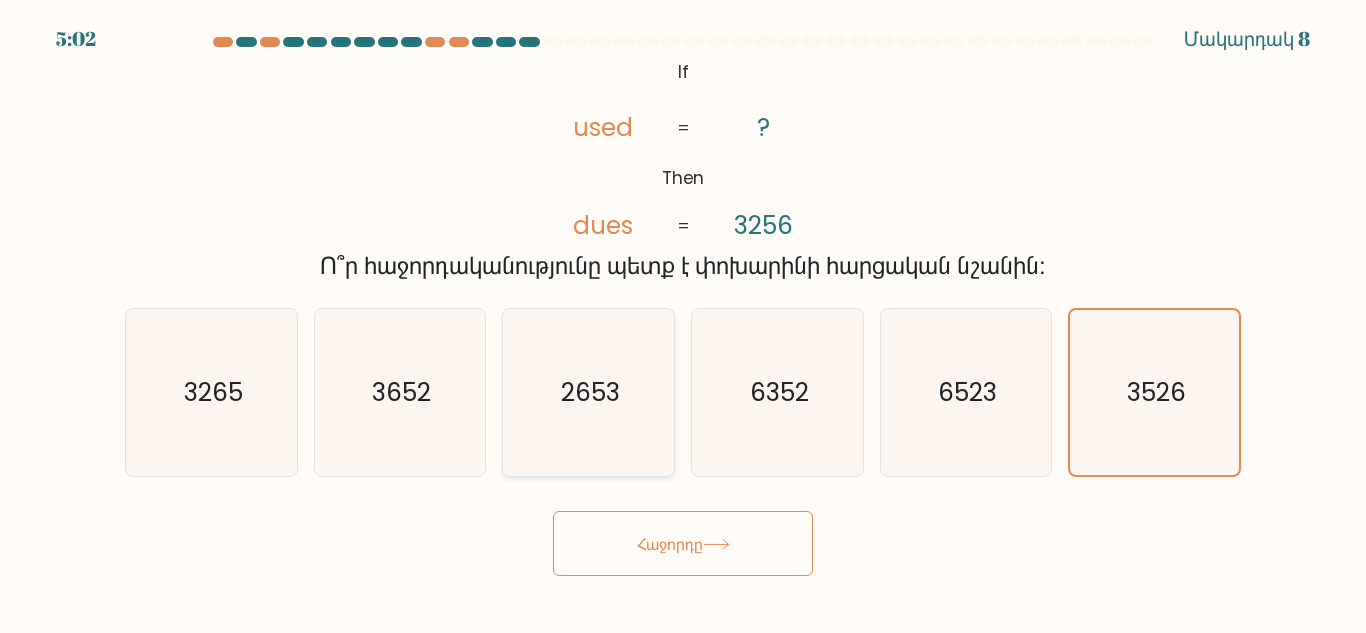 click on "2653" 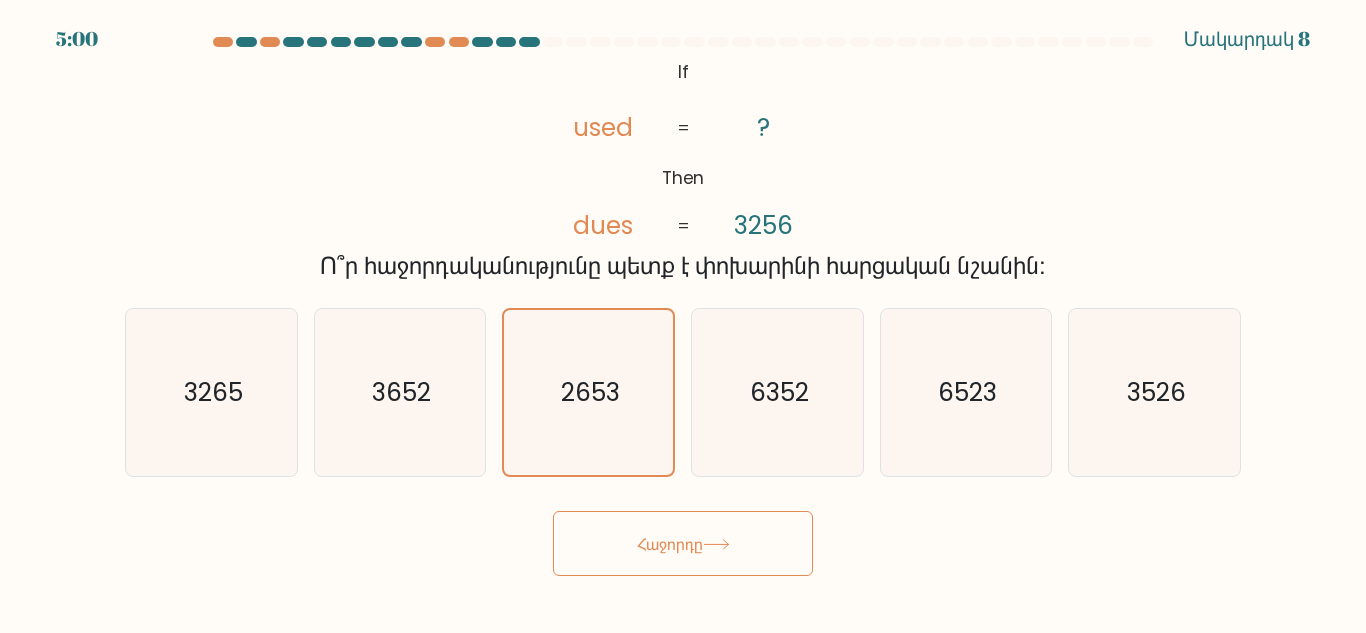 click on "Հաջորդը" at bounding box center (670, 543) 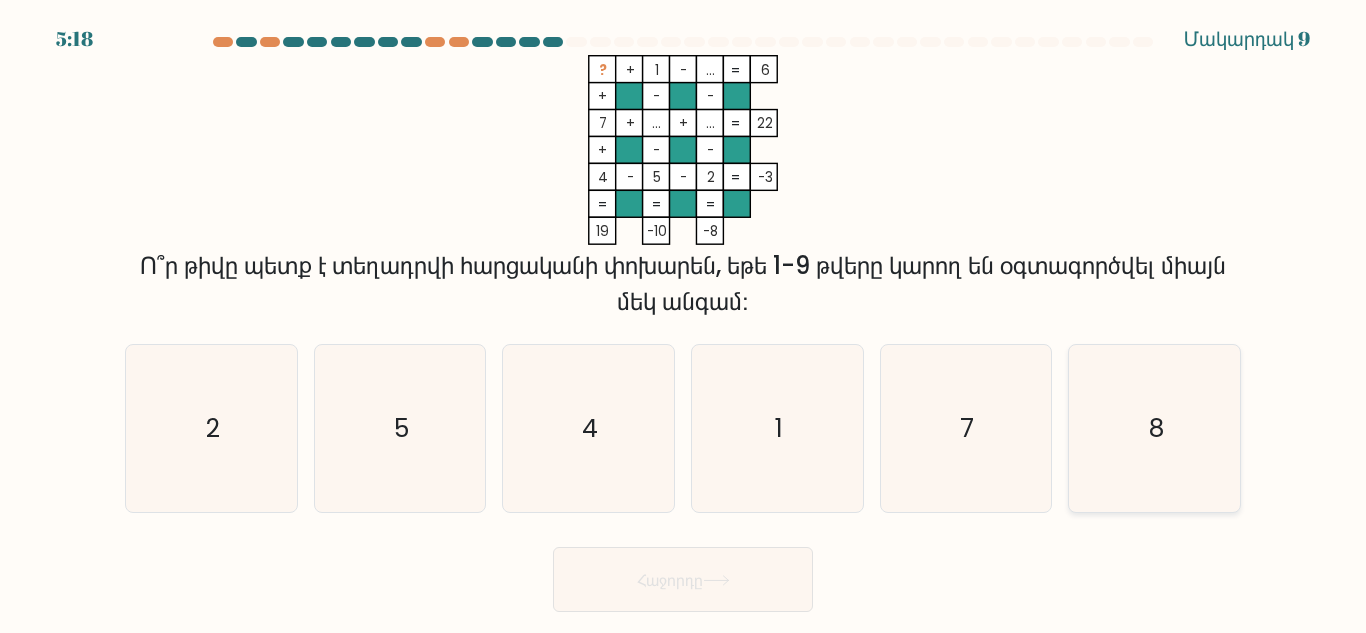 click on "8" 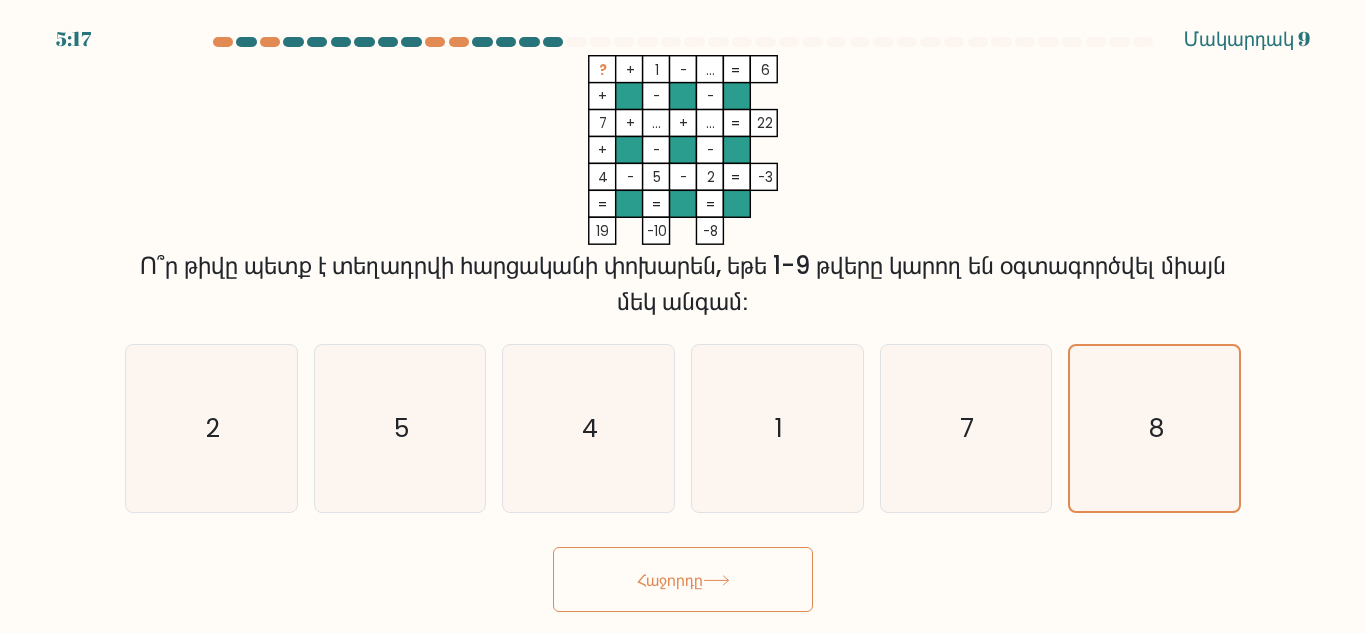 click on "Հաջորդը" at bounding box center [683, 579] 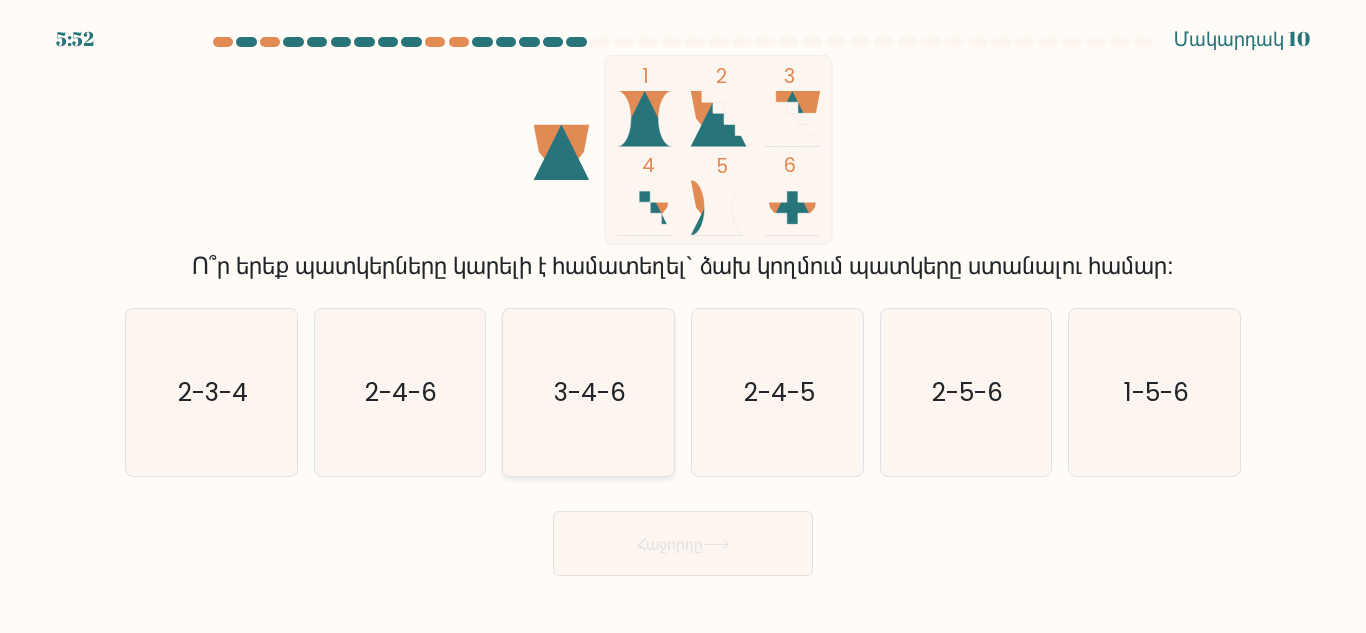 click on "3-4-6" 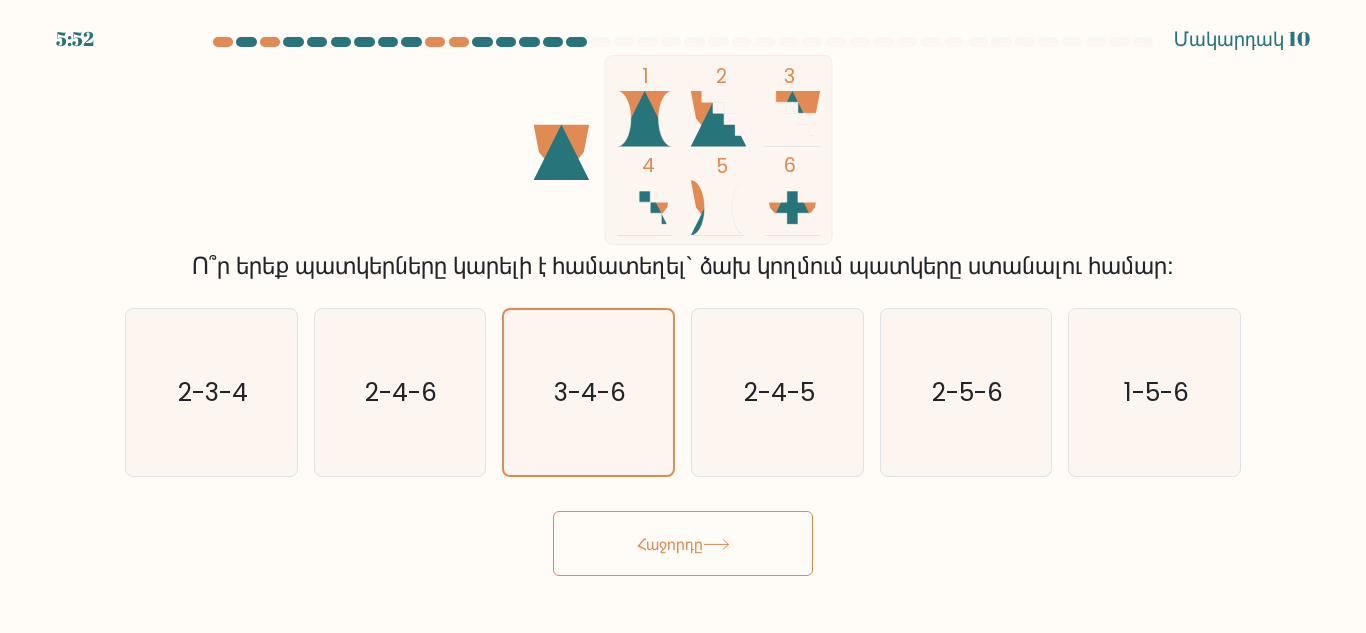 click on "Հաջորդը" at bounding box center (683, 543) 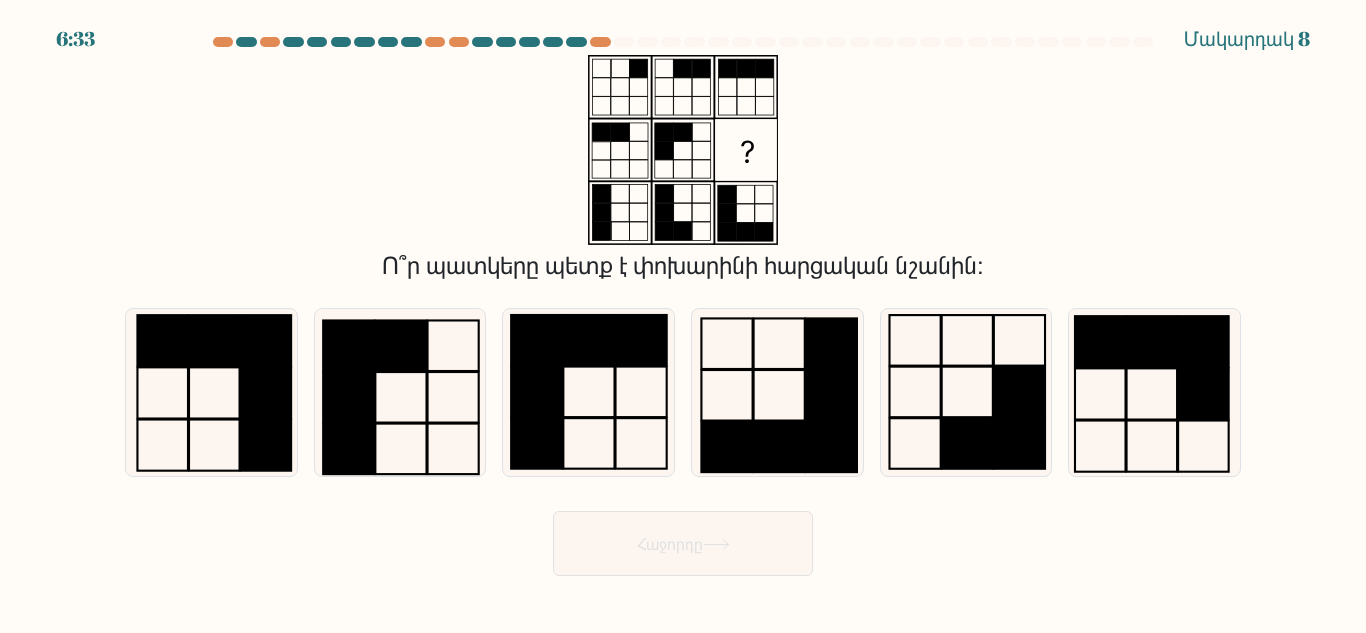 drag, startPoint x: 719, startPoint y: 206, endPoint x: 708, endPoint y: 108, distance: 98.61542 